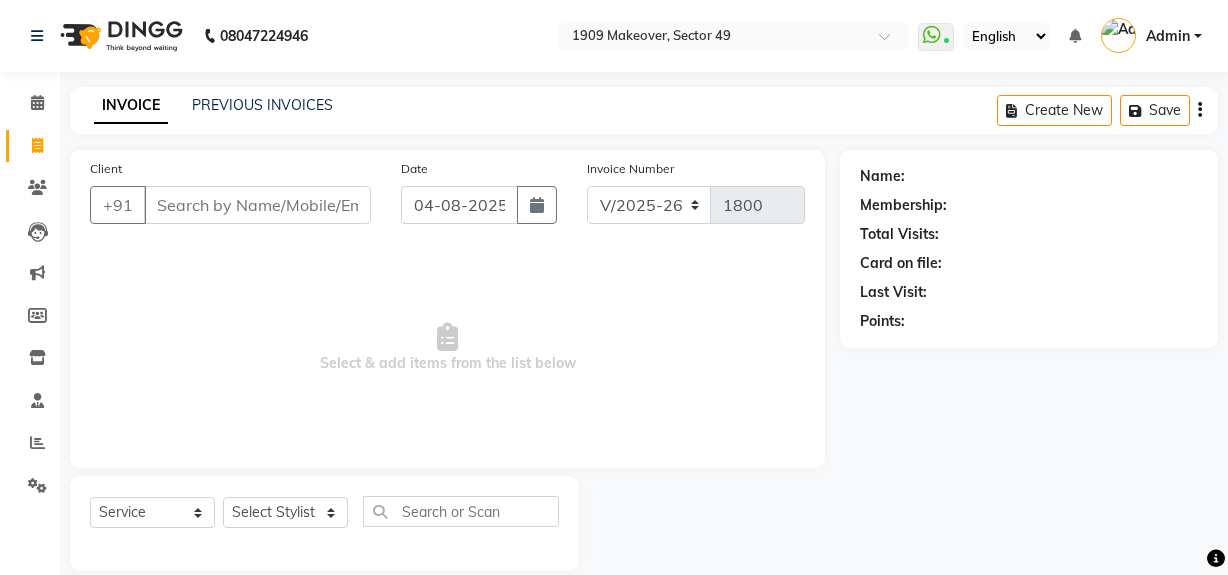 select on "6923" 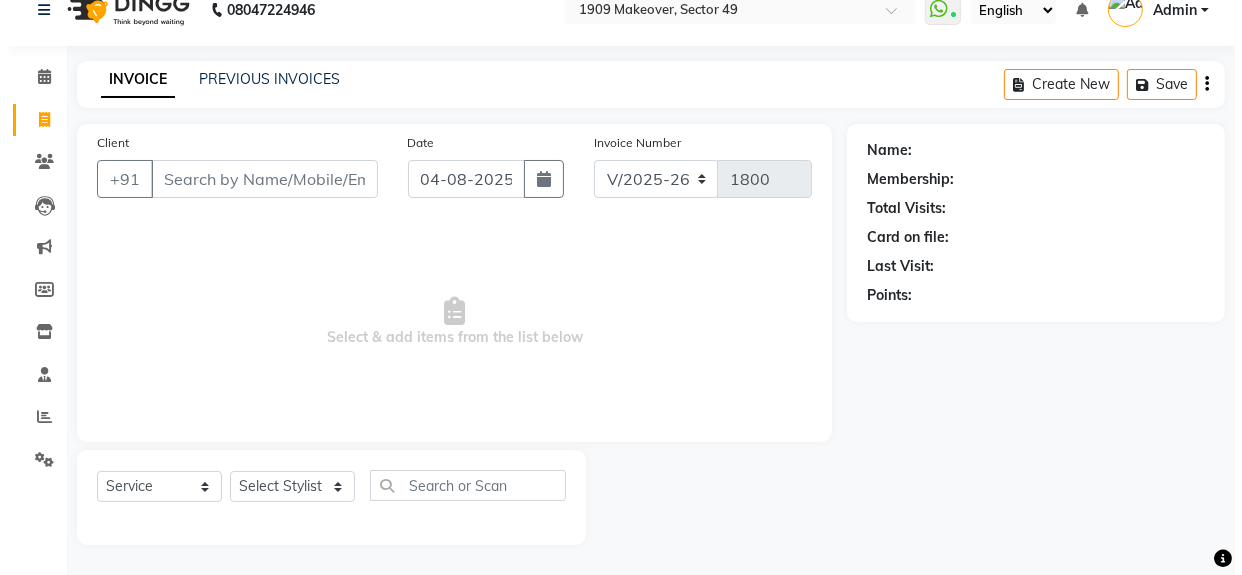 scroll, scrollTop: 0, scrollLeft: 0, axis: both 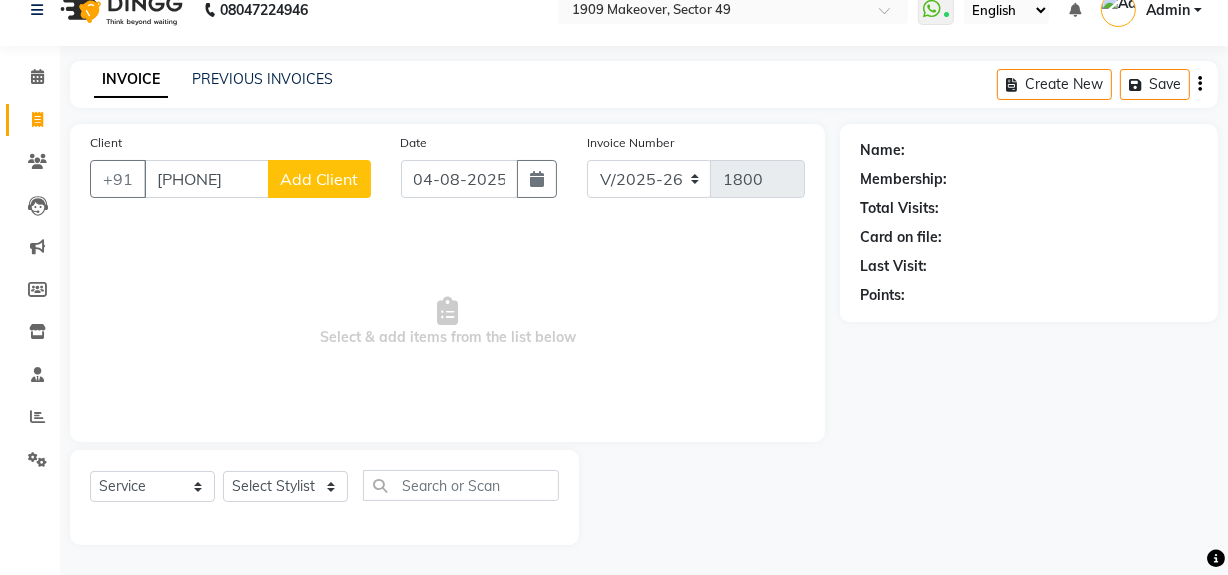 type on "[PHONE]" 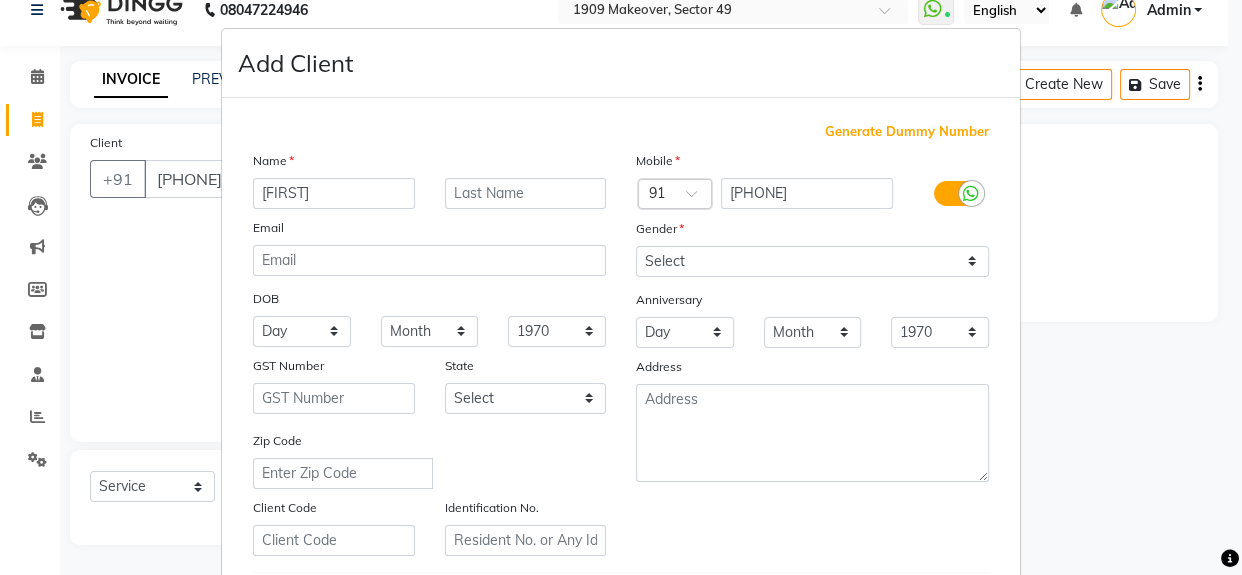 type on "[FIRST]" 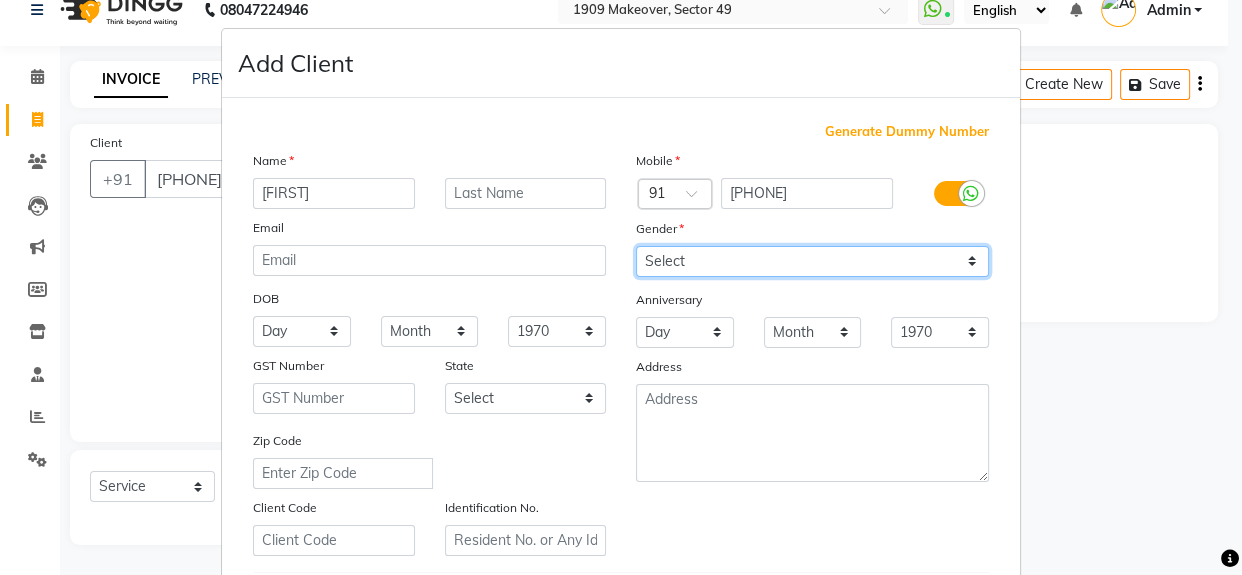 click on "Select Male Female Other Prefer Not To Say" at bounding box center [812, 261] 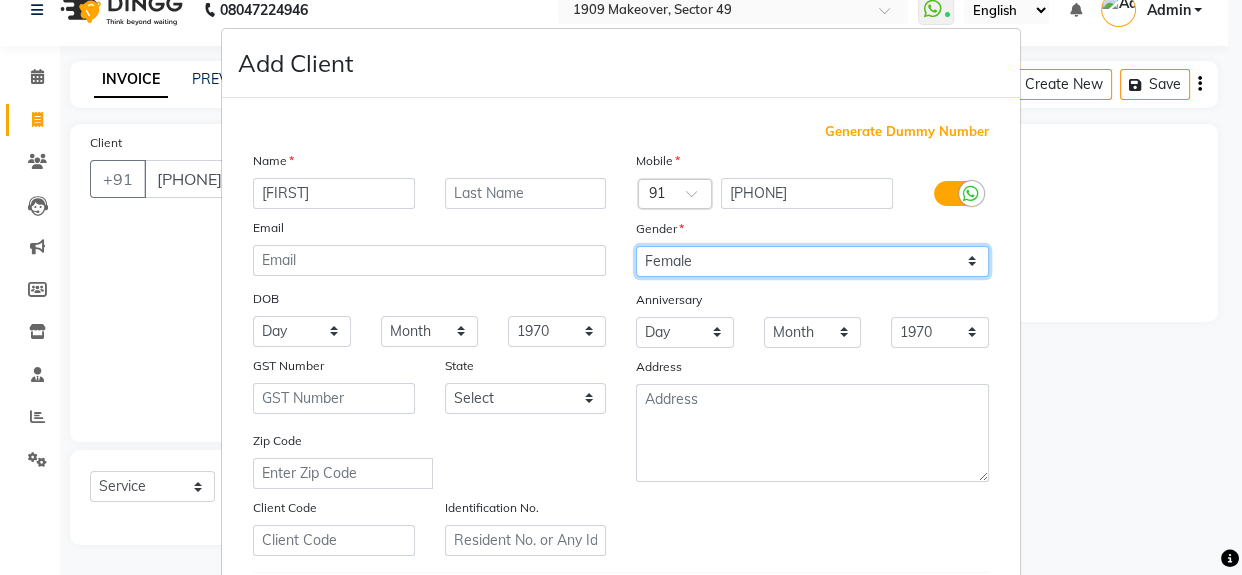 click on "Select Male Female Other Prefer Not To Say" at bounding box center (812, 261) 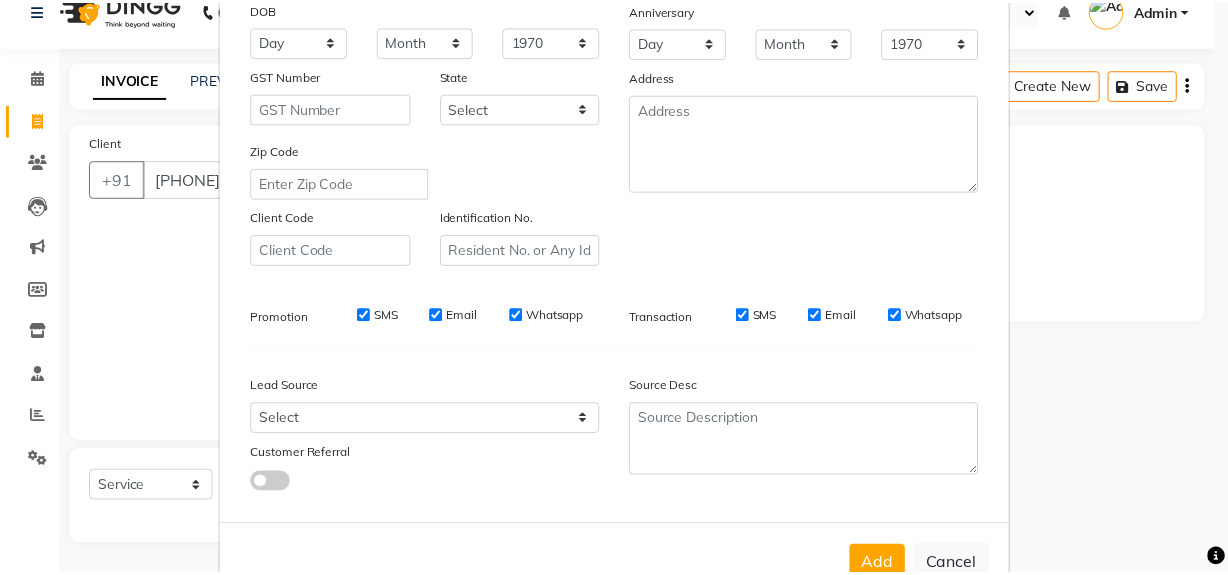 scroll, scrollTop: 353, scrollLeft: 0, axis: vertical 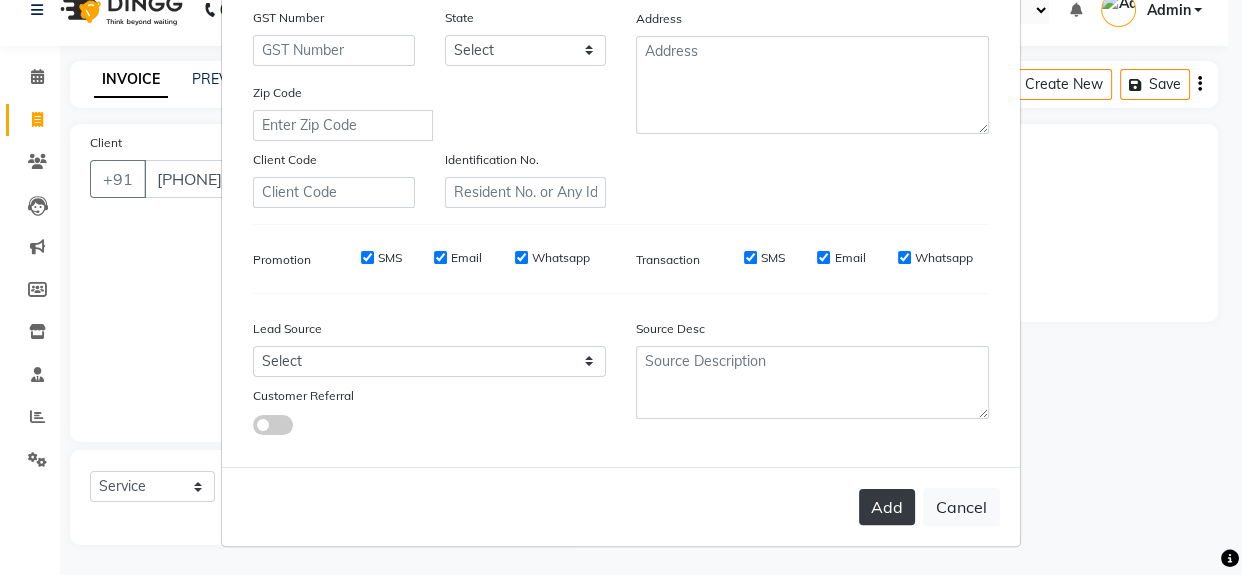 click on "Add" at bounding box center (887, 507) 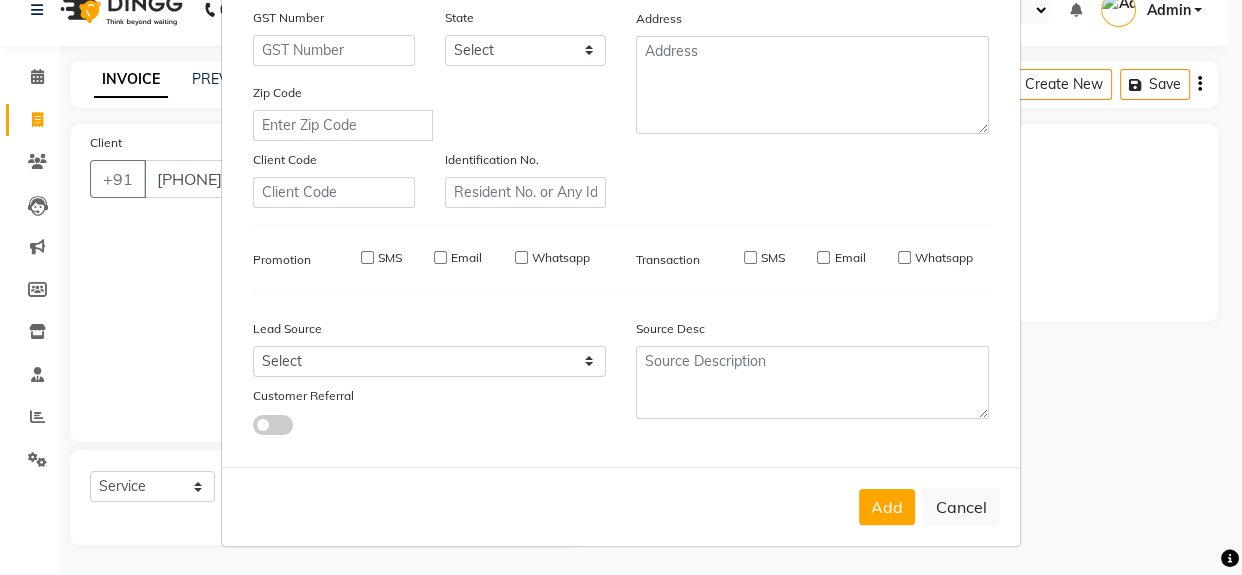 type 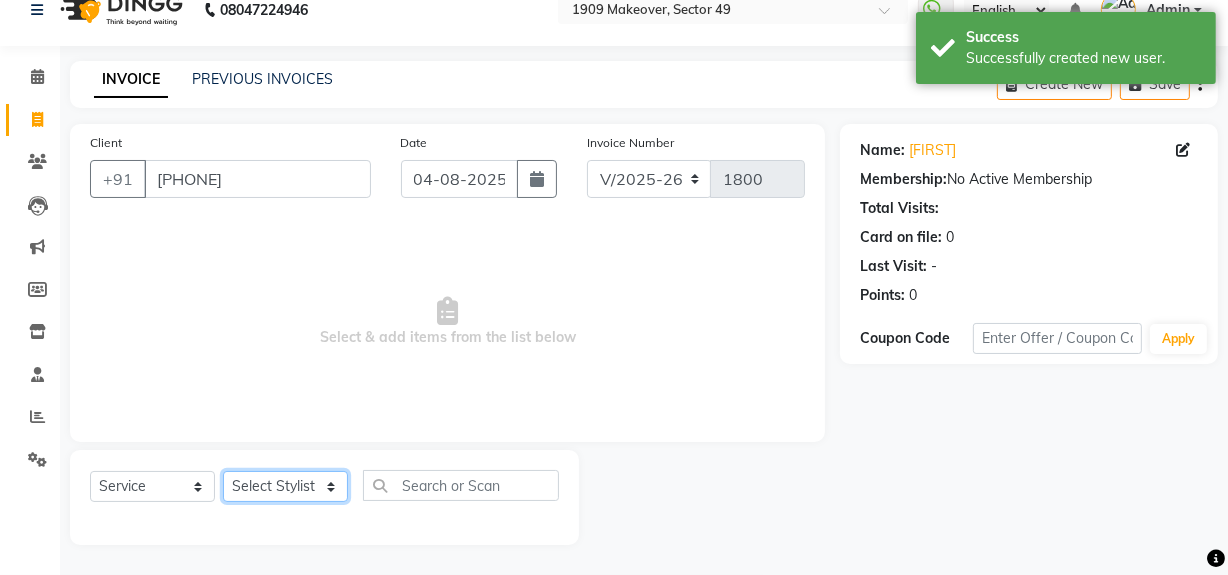click on "Select Stylist Abdul Ahmed Arif Harun House Sale Jyoti Nisha Rehaan Ujjwal Umesh Veer vikram mehta Vishal" 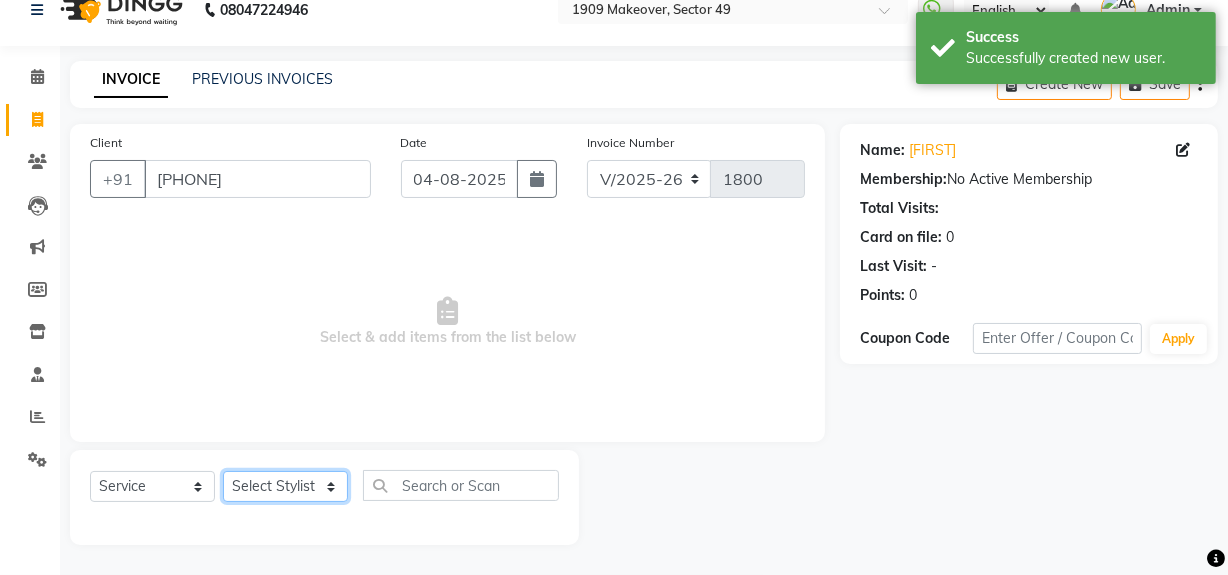 select on "57118" 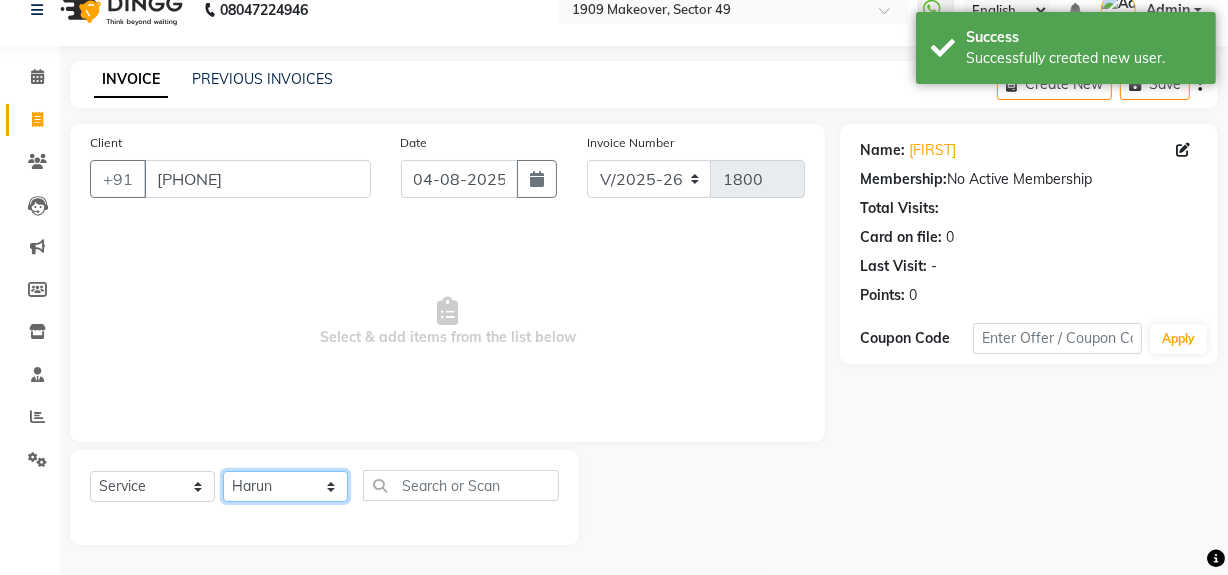 click on "Select Stylist Abdul Ahmed Arif Harun House Sale Jyoti Nisha Rehaan Ujjwal Umesh Veer vikram mehta Vishal" 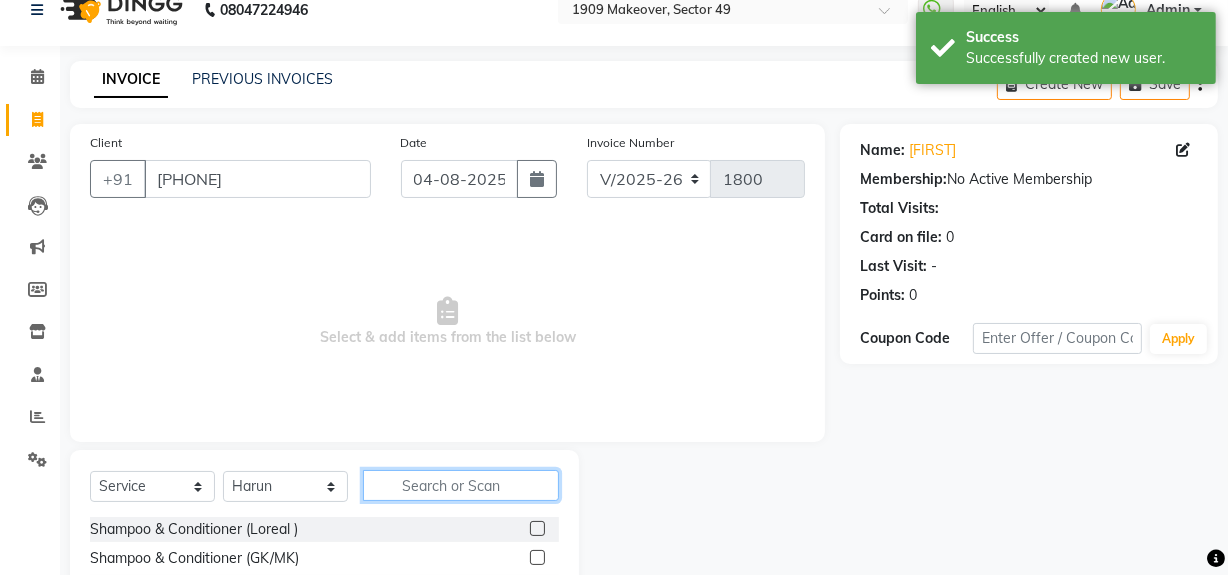 click 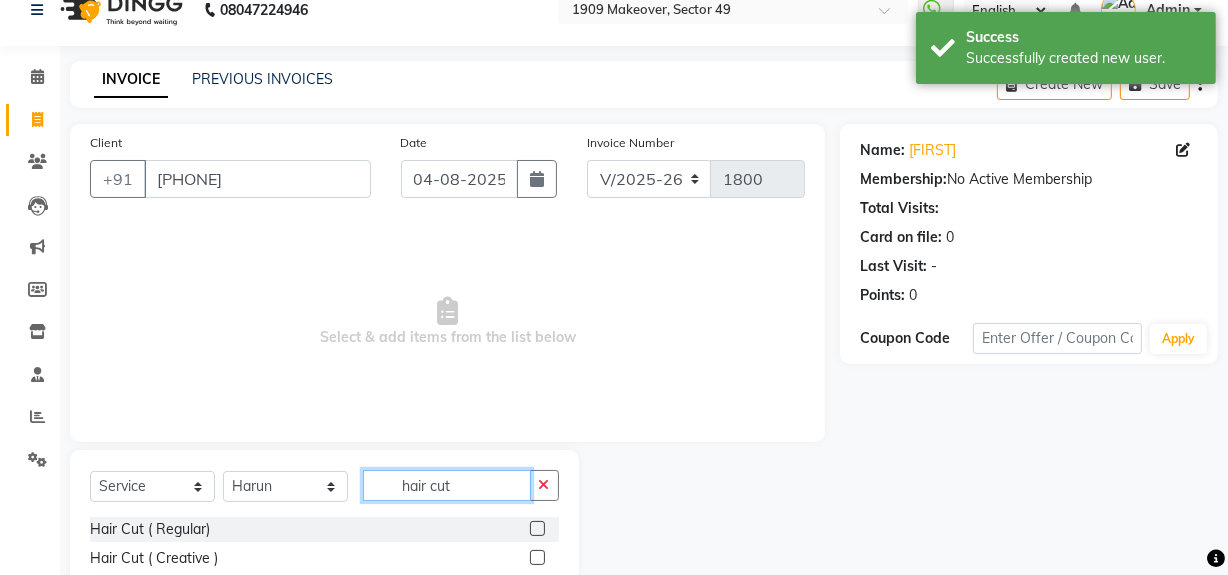 scroll, scrollTop: 170, scrollLeft: 0, axis: vertical 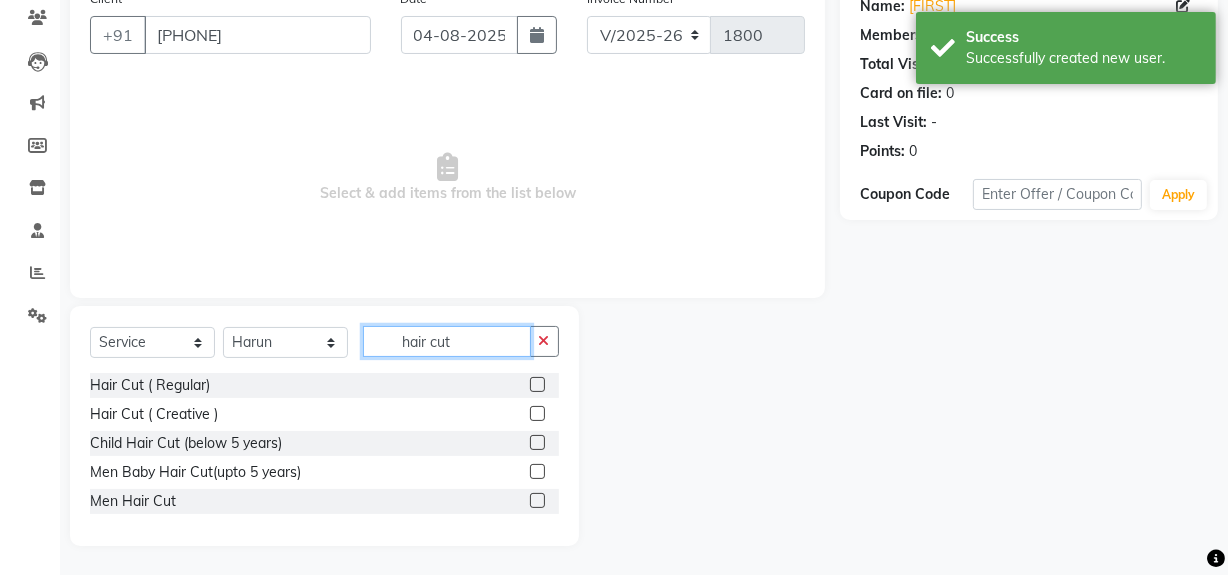 type on "hair cut" 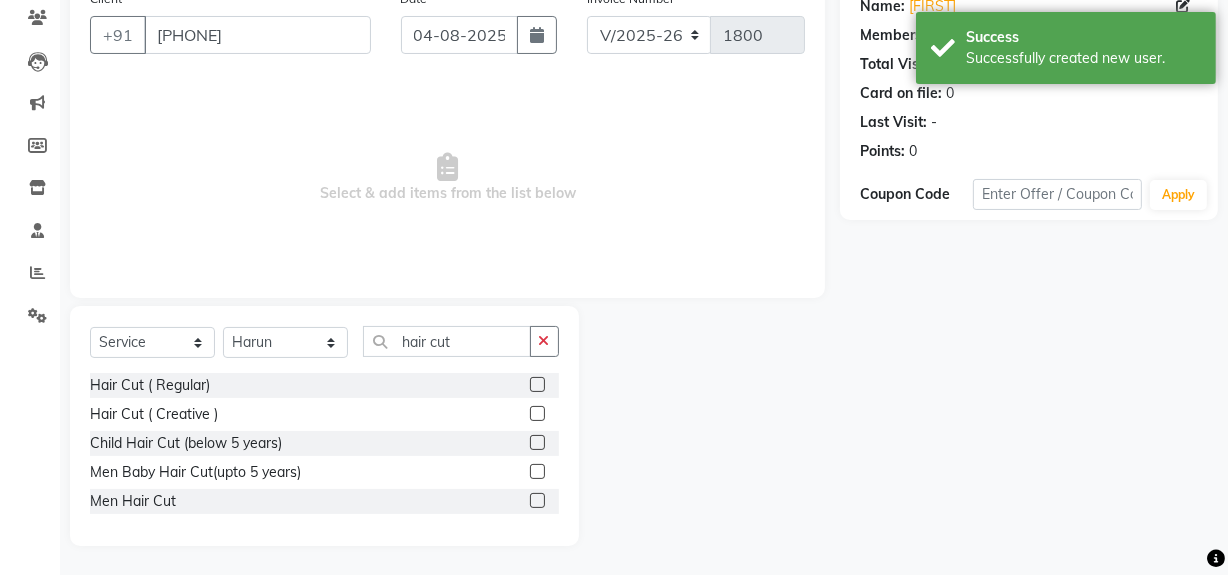 click 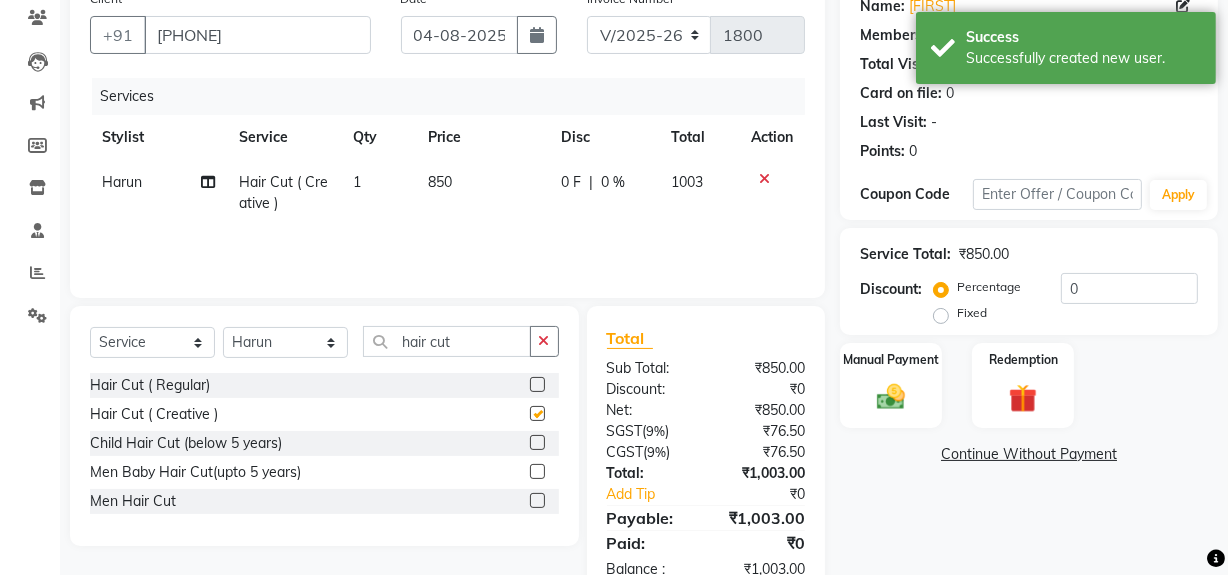 checkbox on "false" 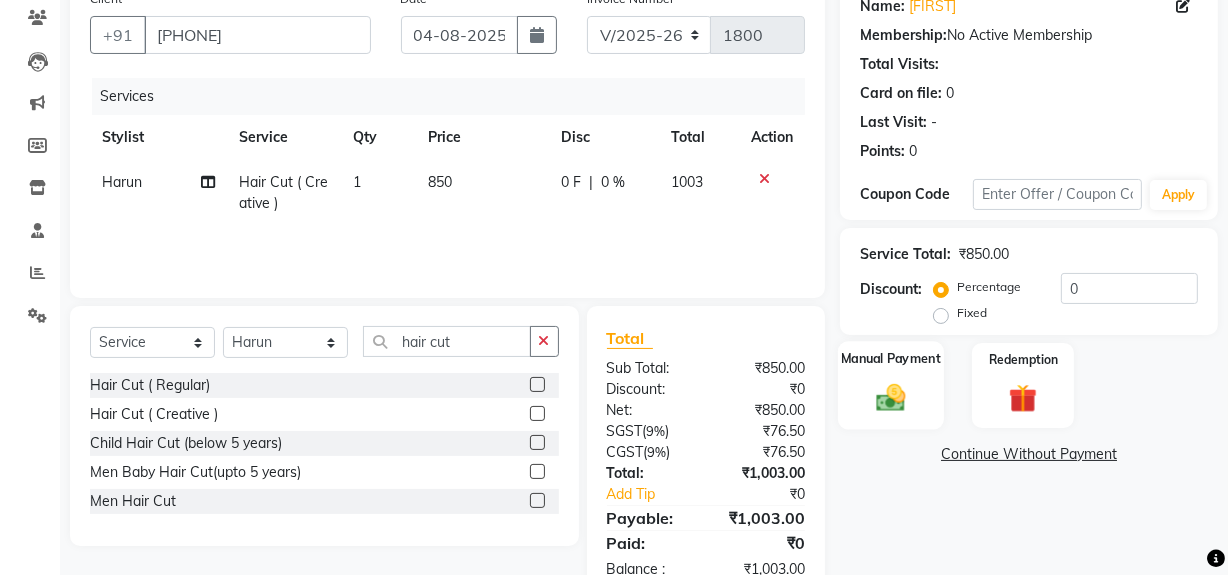click on "Manual Payment" 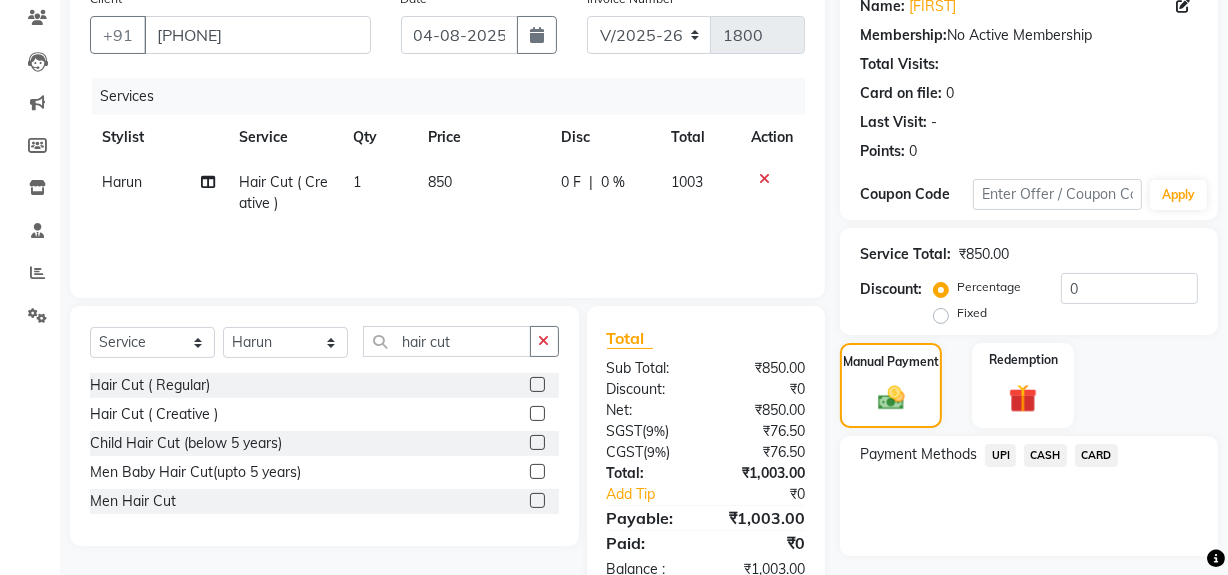 click on "UPI" 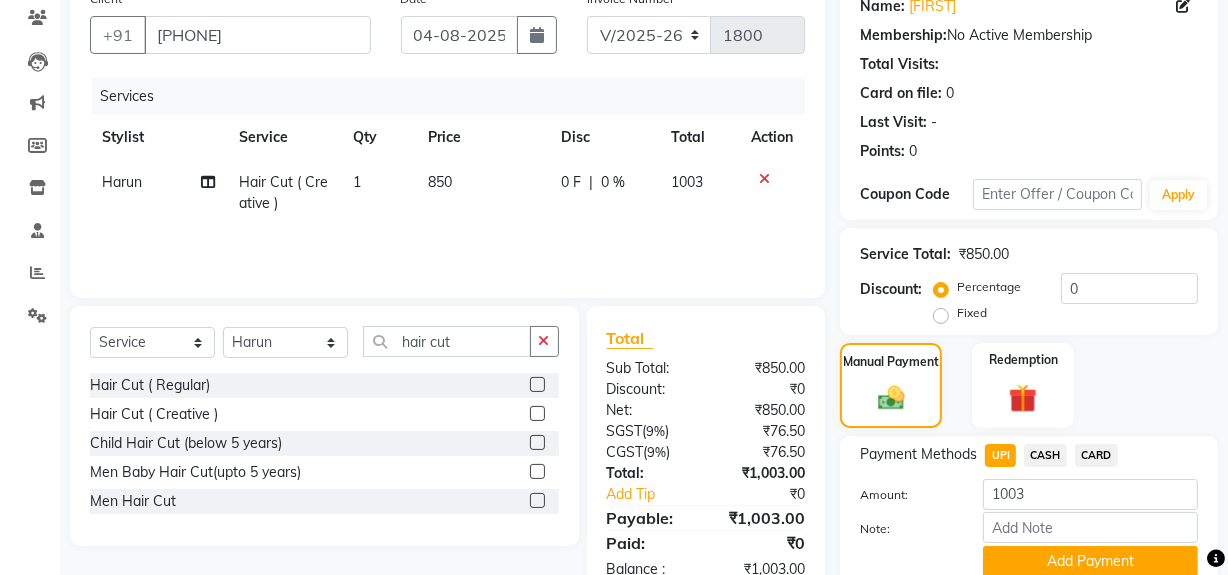 drag, startPoint x: 1069, startPoint y: 564, endPoint x: 1177, endPoint y: 477, distance: 138.68309 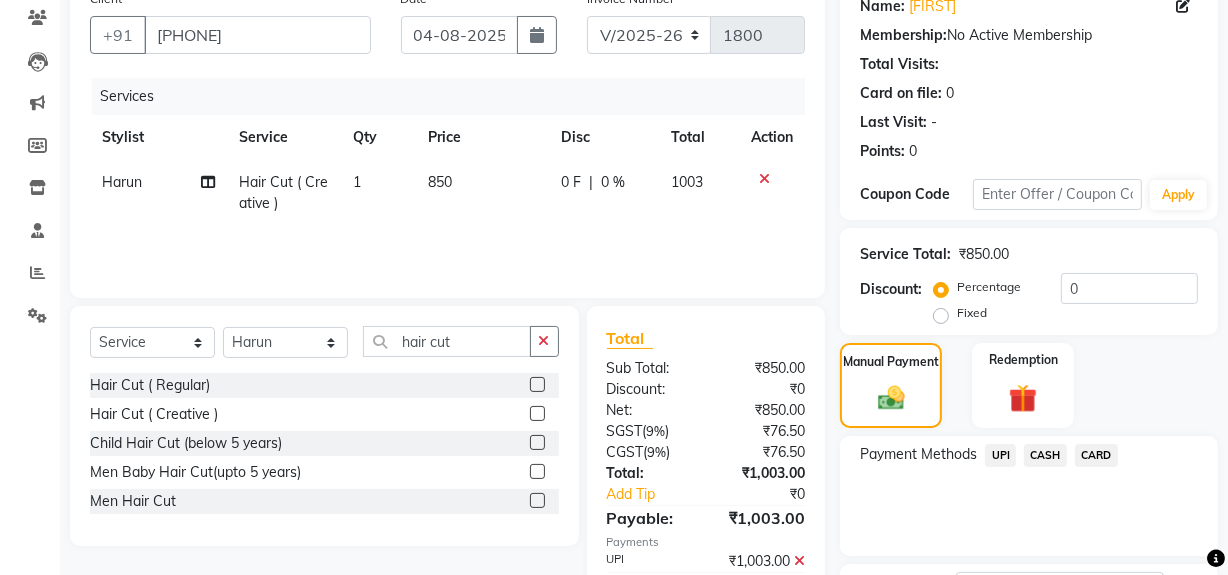 scroll, scrollTop: 333, scrollLeft: 0, axis: vertical 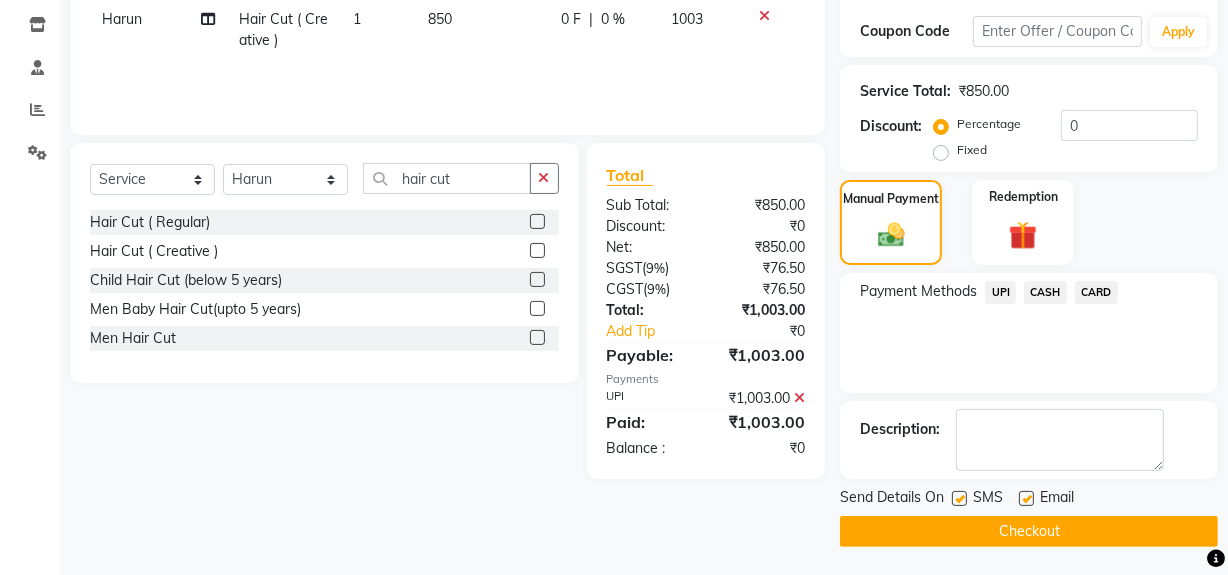 click on "Checkout" 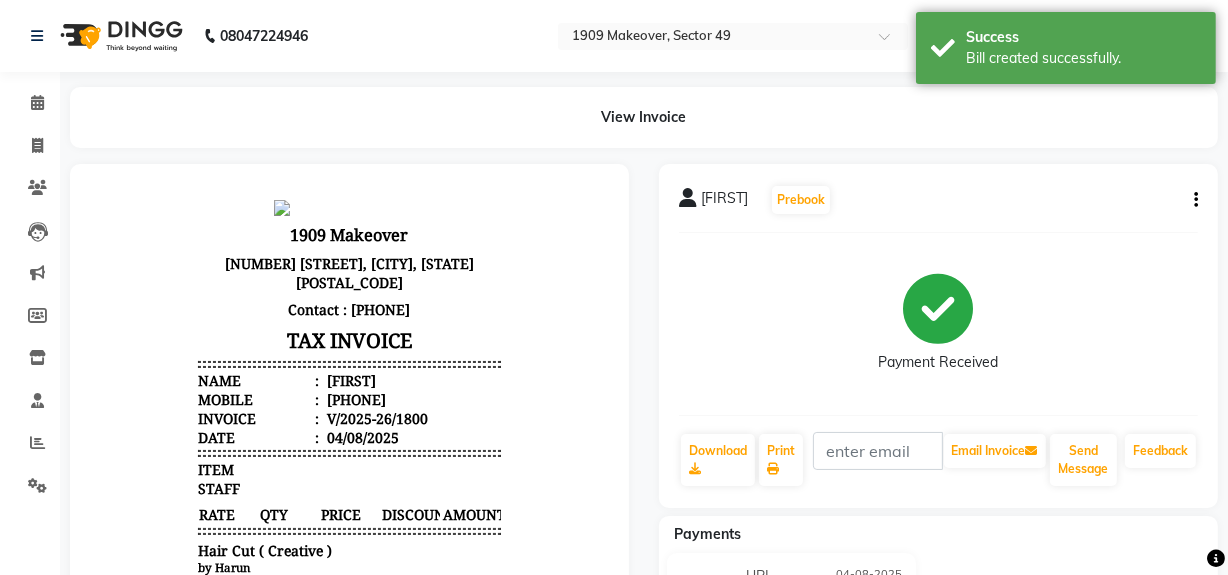 scroll, scrollTop: 0, scrollLeft: 0, axis: both 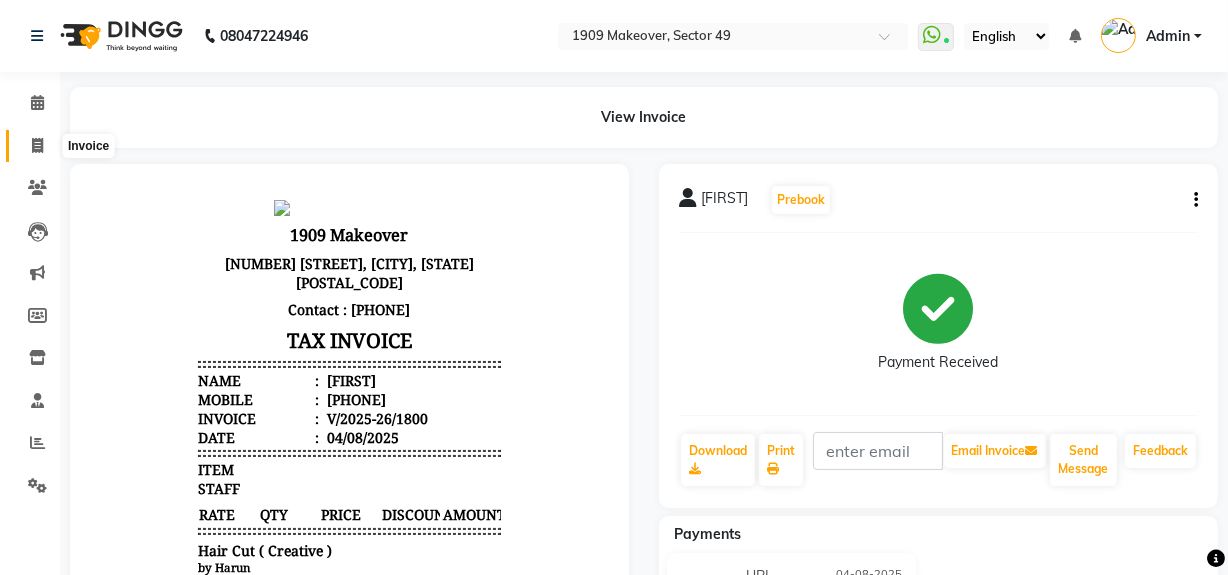 click 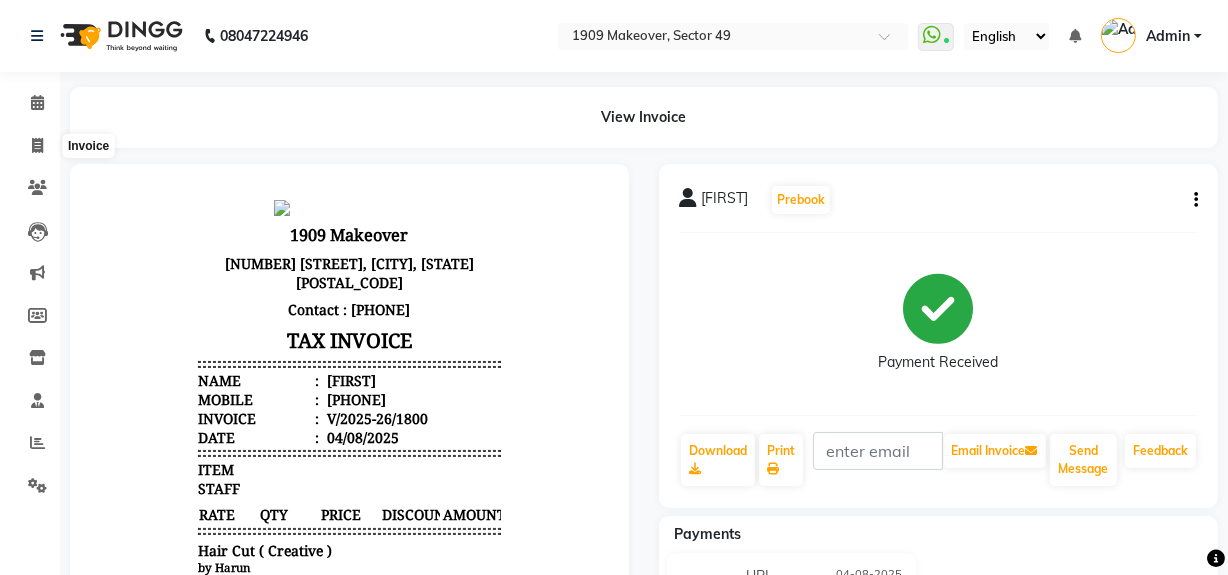 select on "6923" 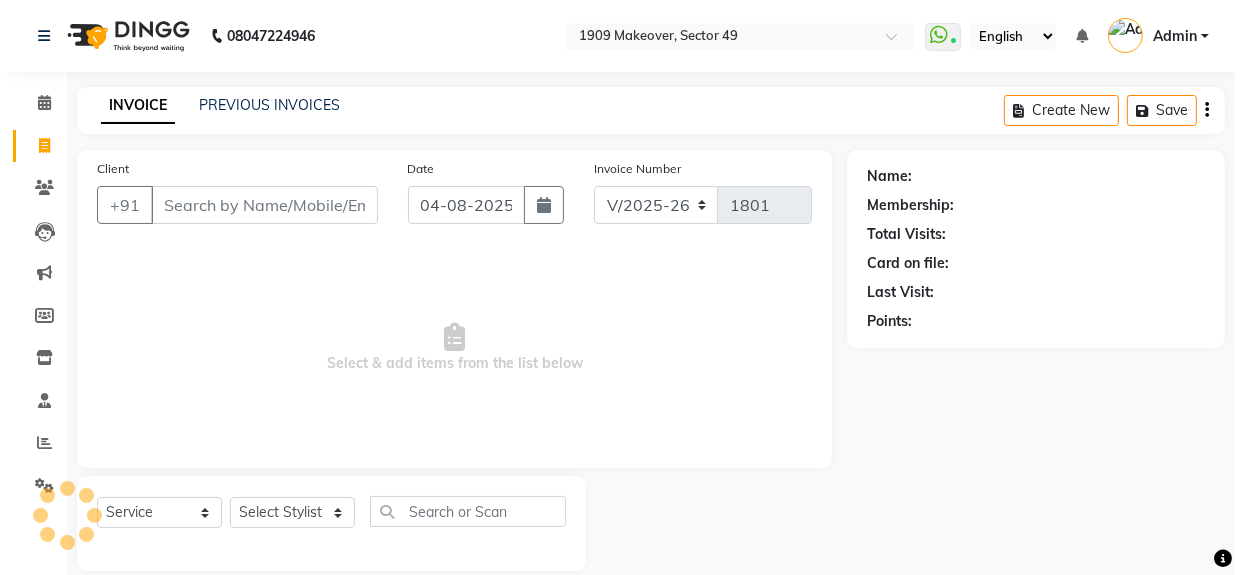 scroll, scrollTop: 26, scrollLeft: 0, axis: vertical 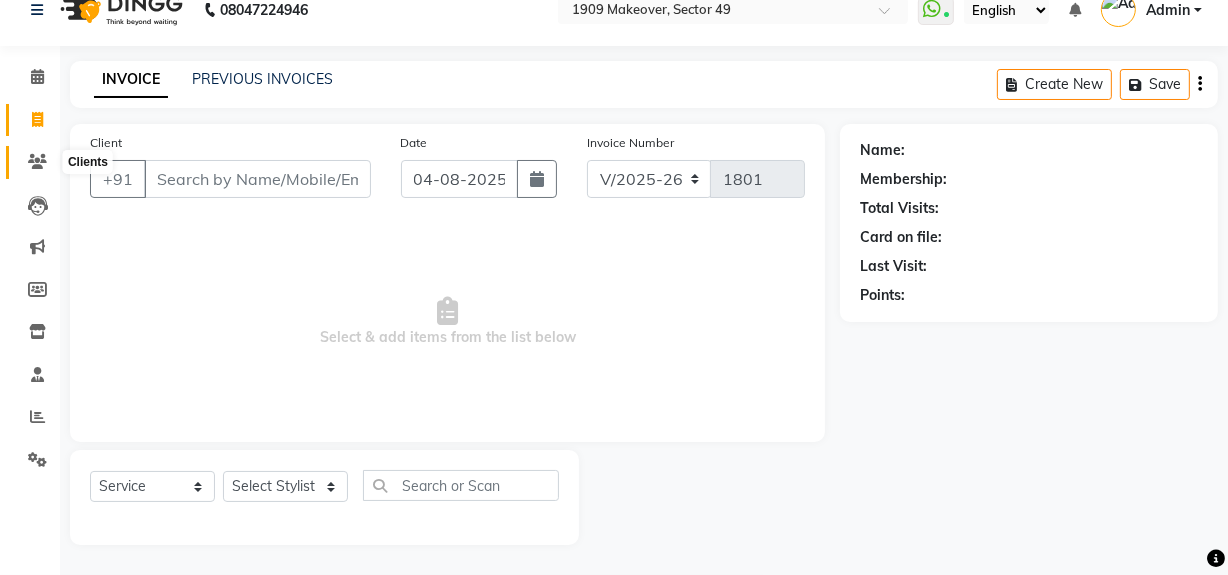 click 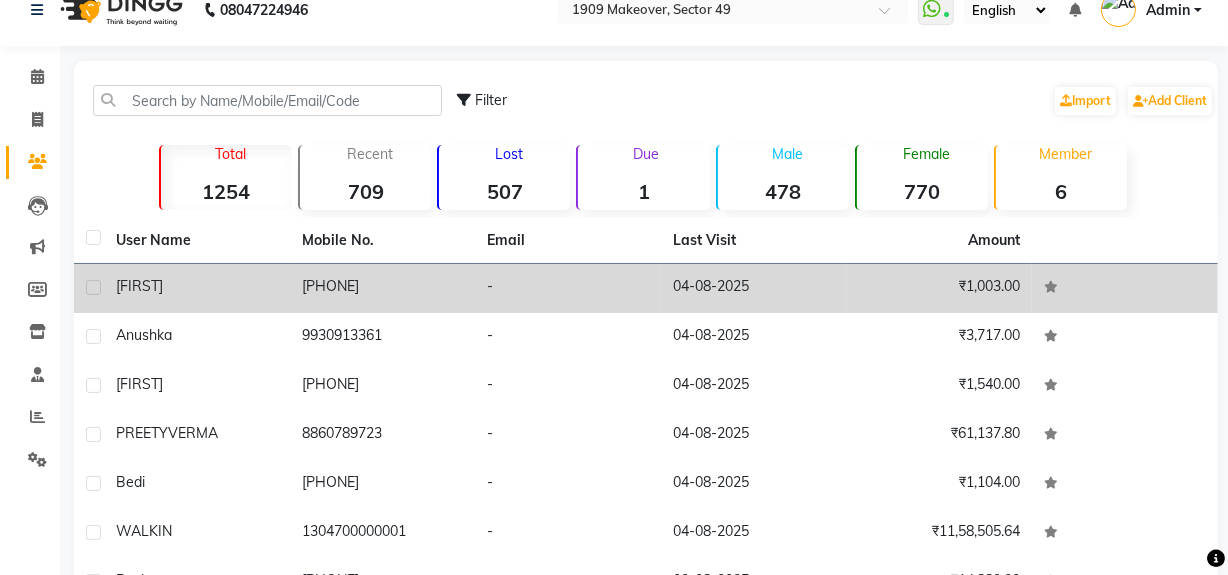 click on "[PHONE]" 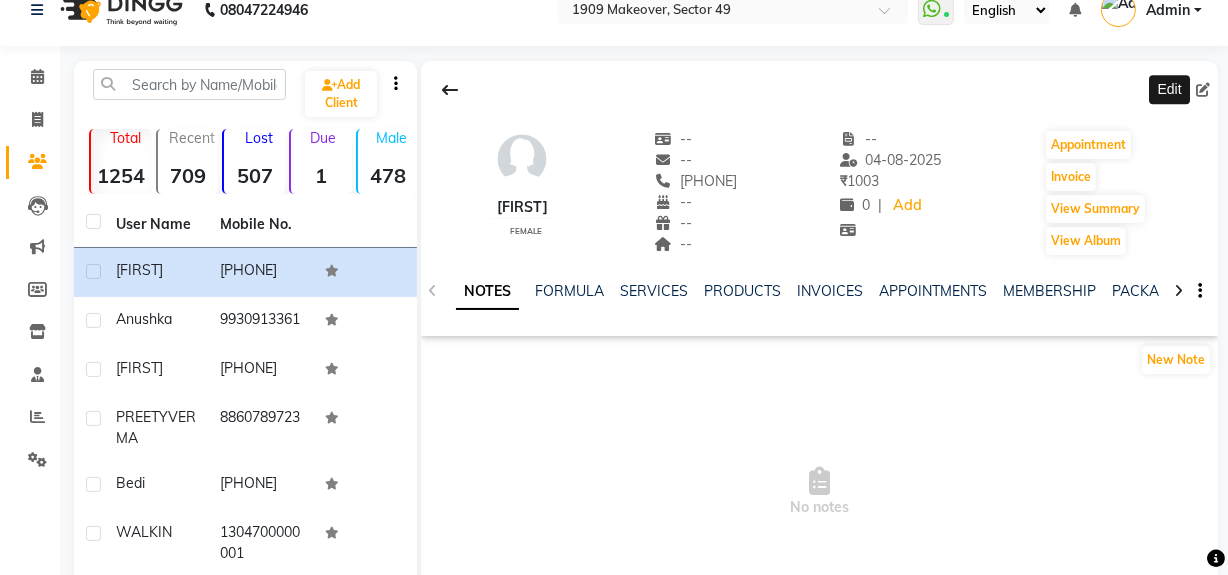 click 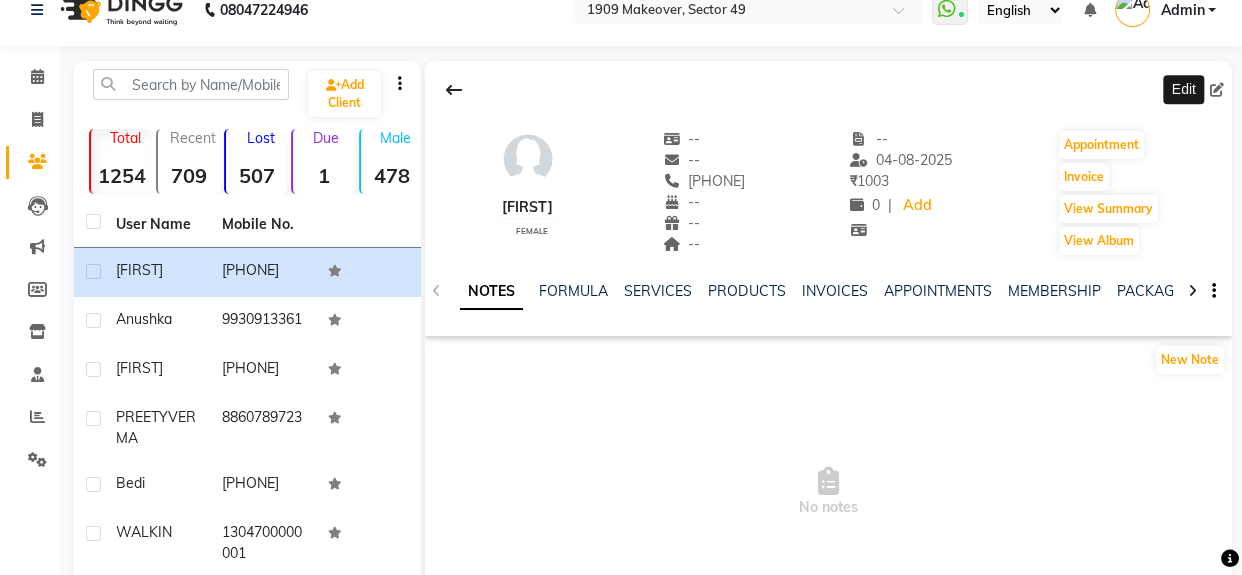 select on "female" 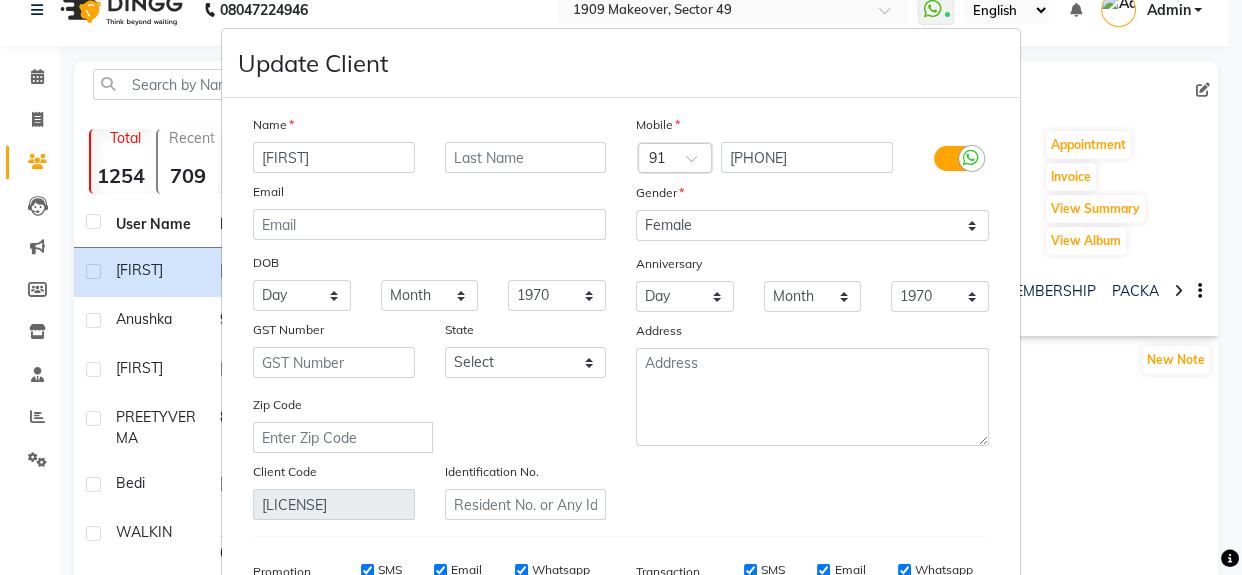 click on "[FIRST]" at bounding box center (334, 157) 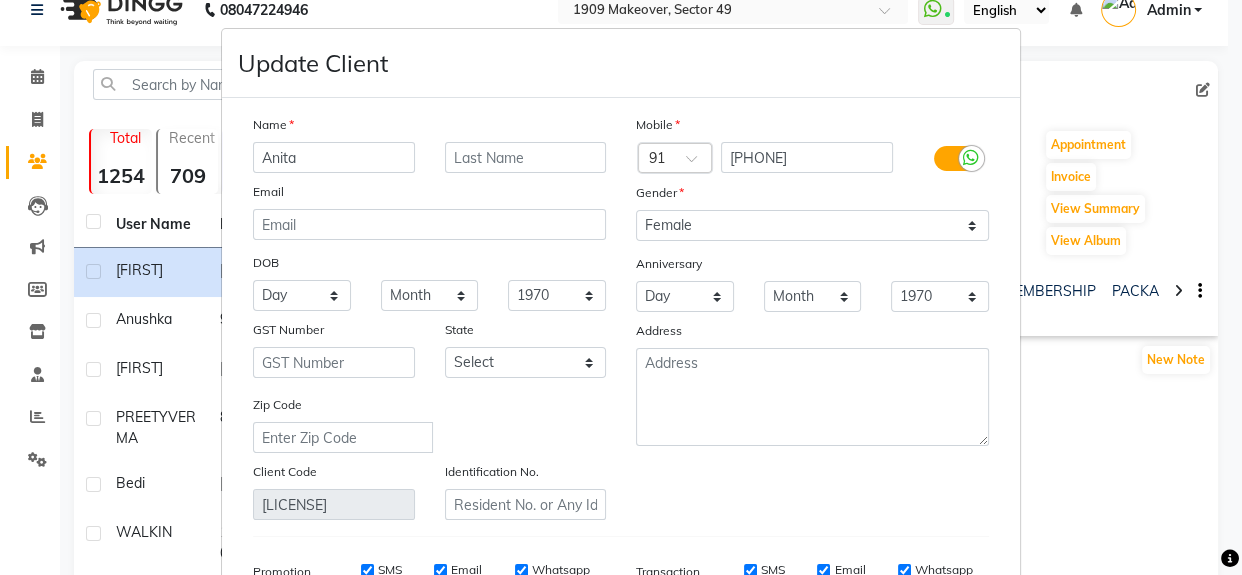 type on "Anita" 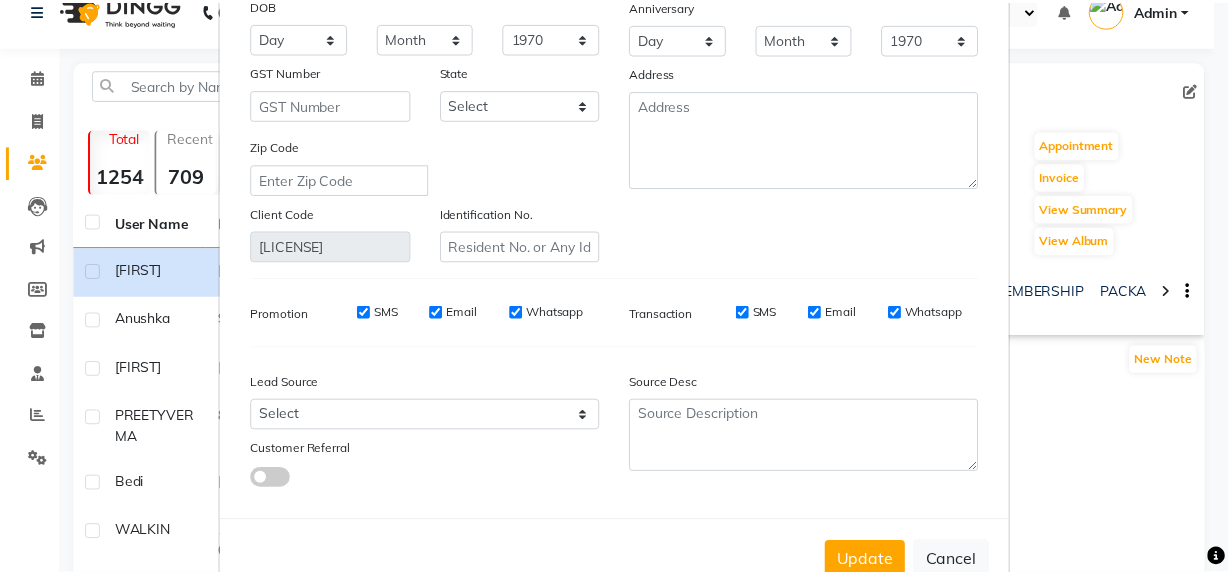 scroll, scrollTop: 318, scrollLeft: 0, axis: vertical 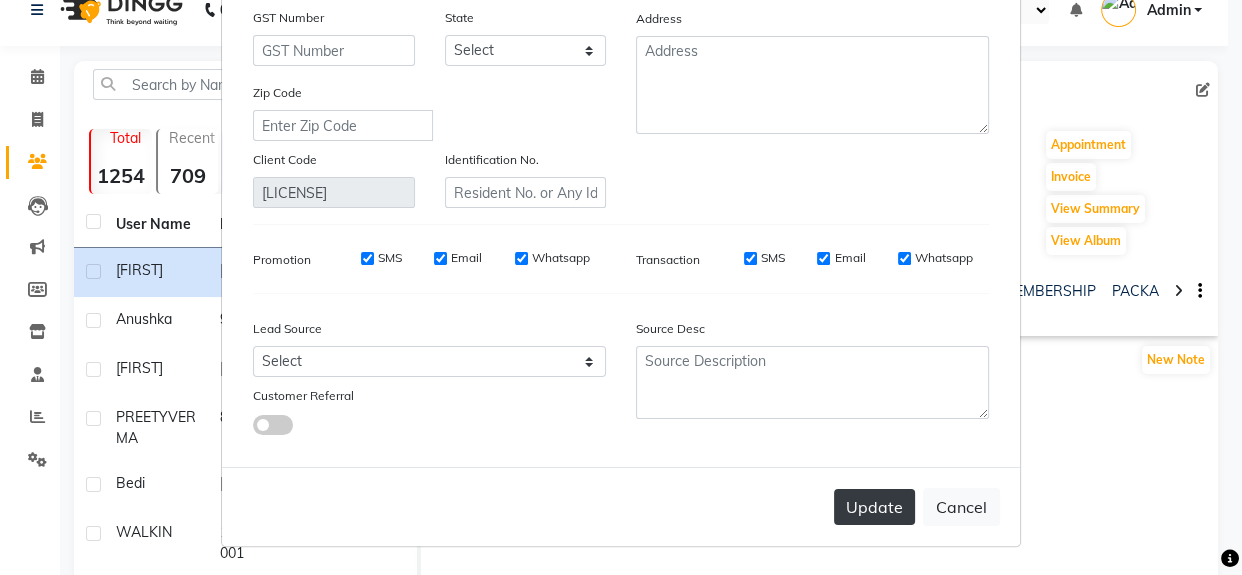 click on "Update" at bounding box center (874, 507) 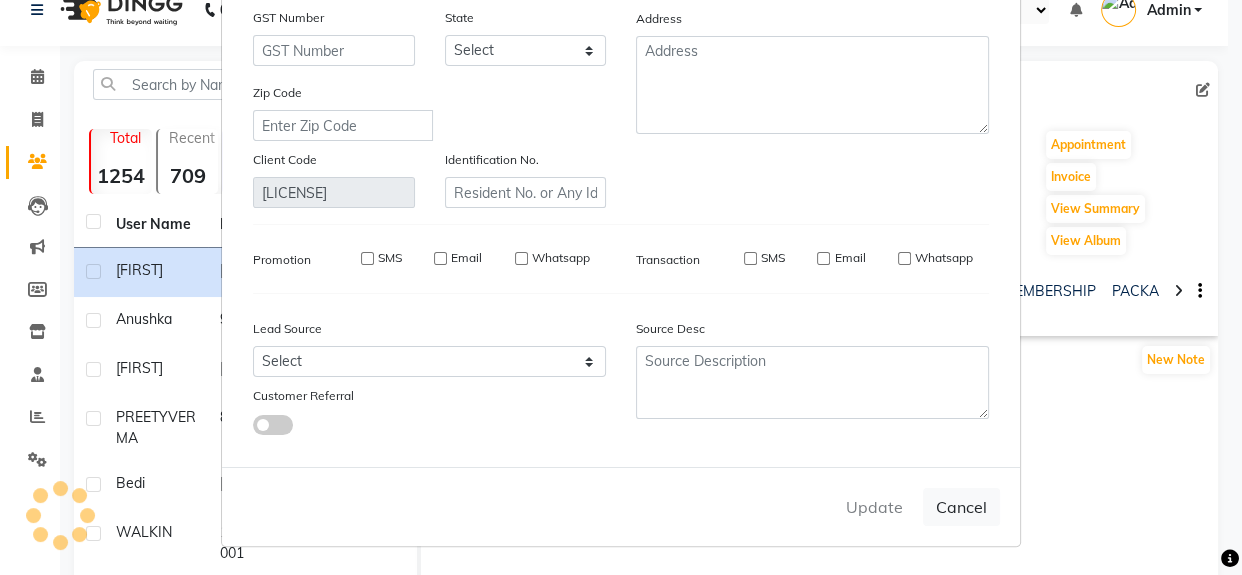 type 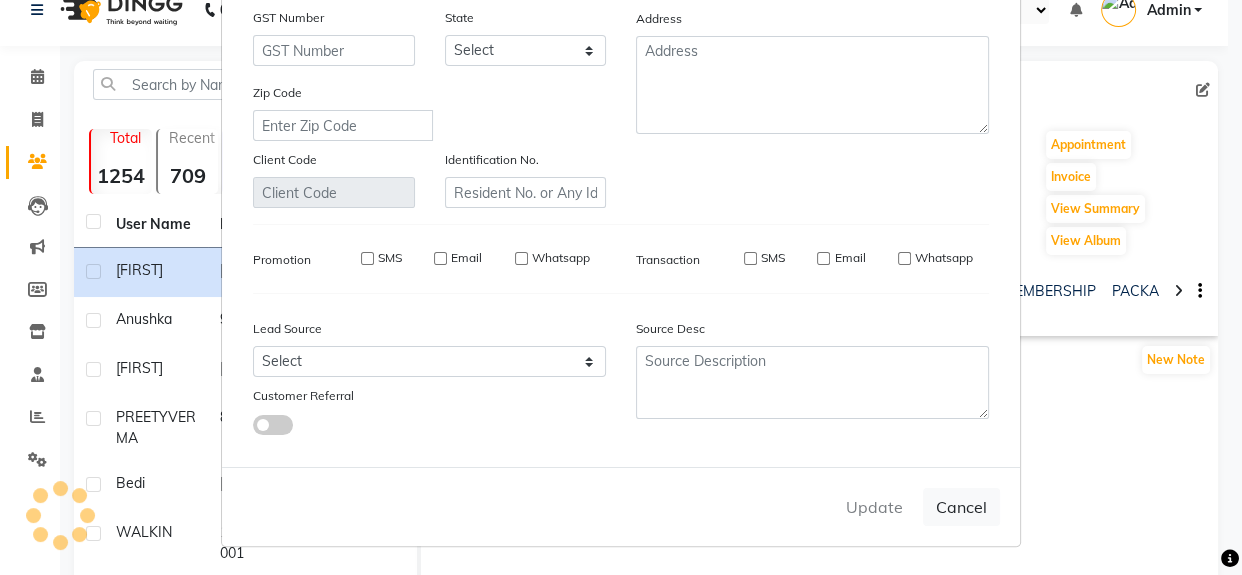 select 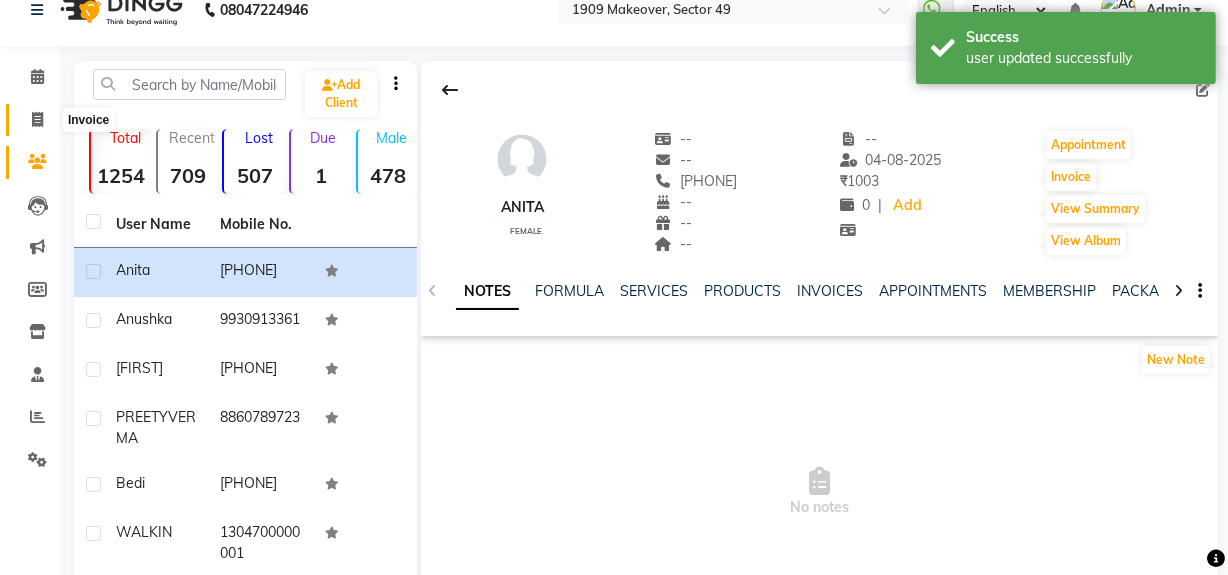 click 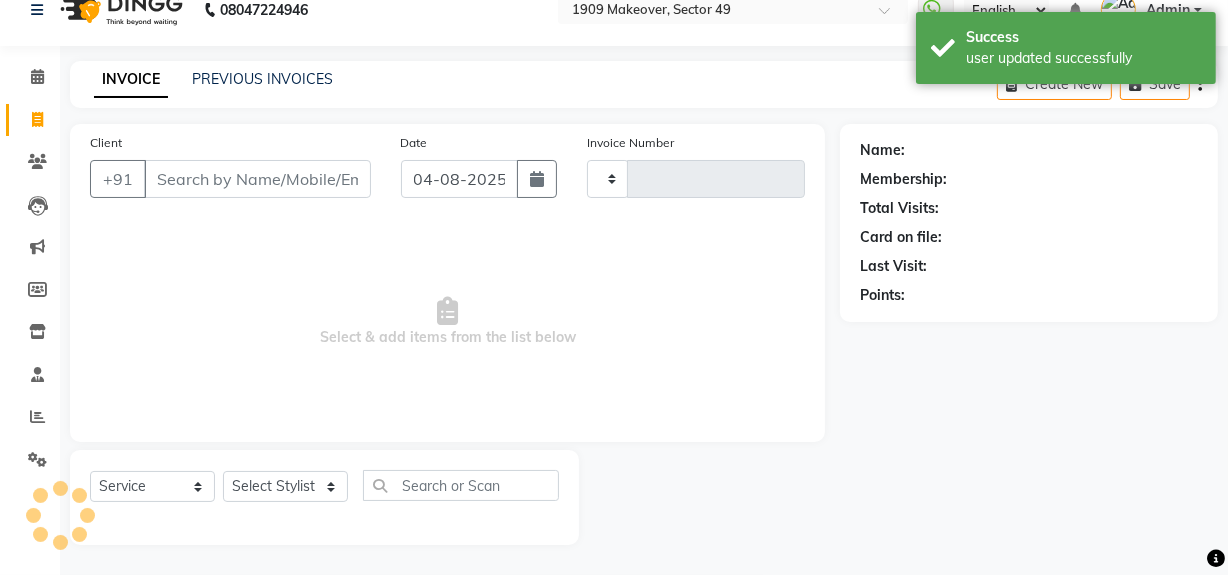 type on "1801" 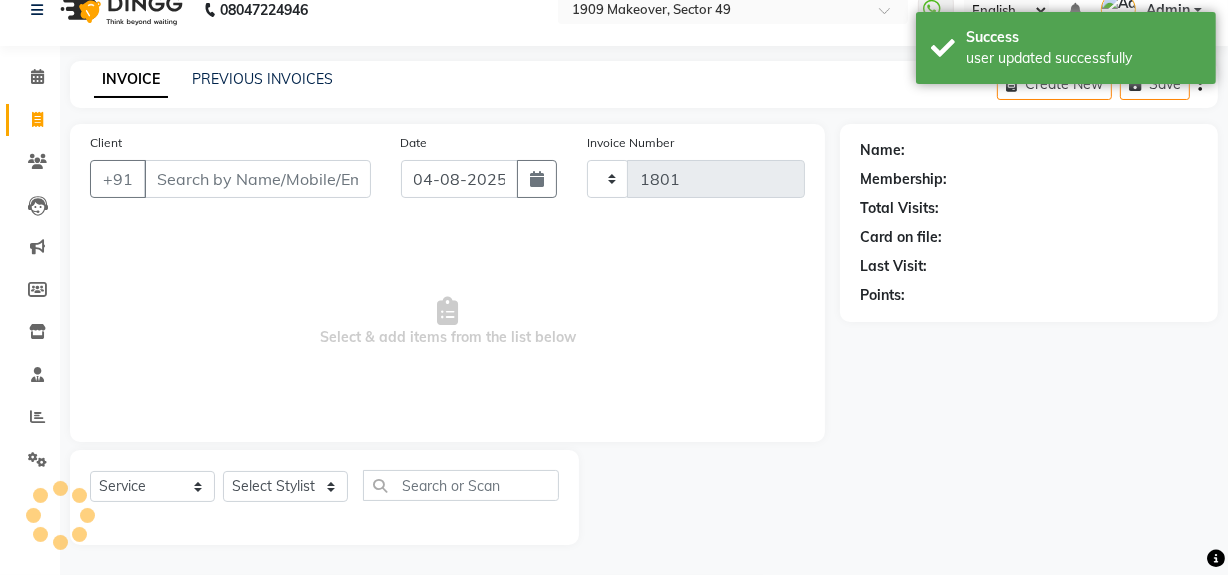 select on "6923" 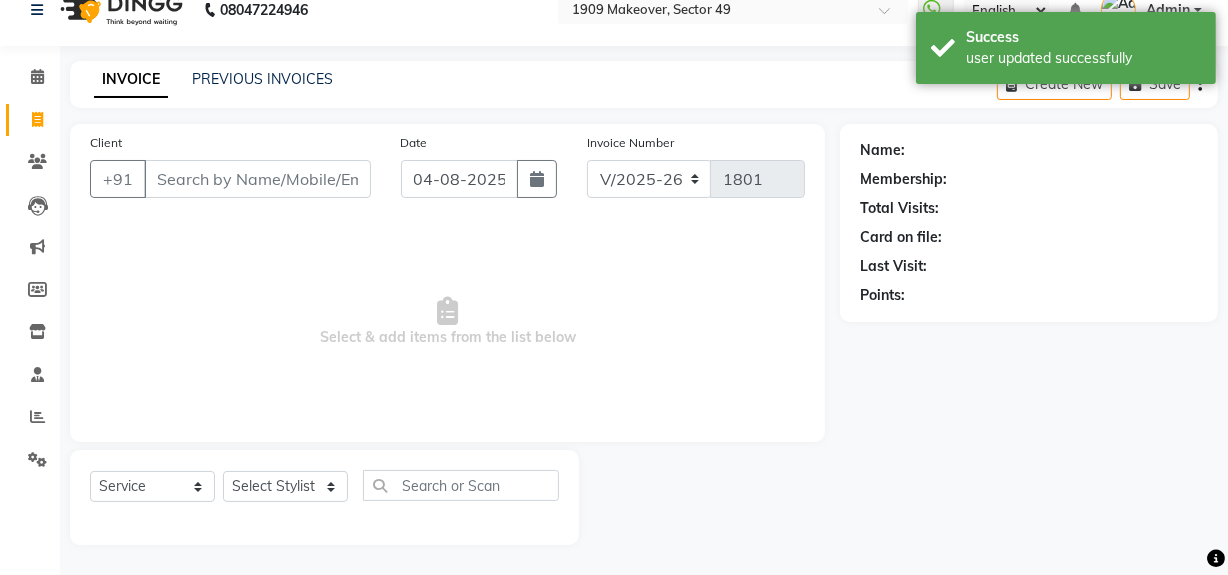 click on "PREVIOUS INVOICES" 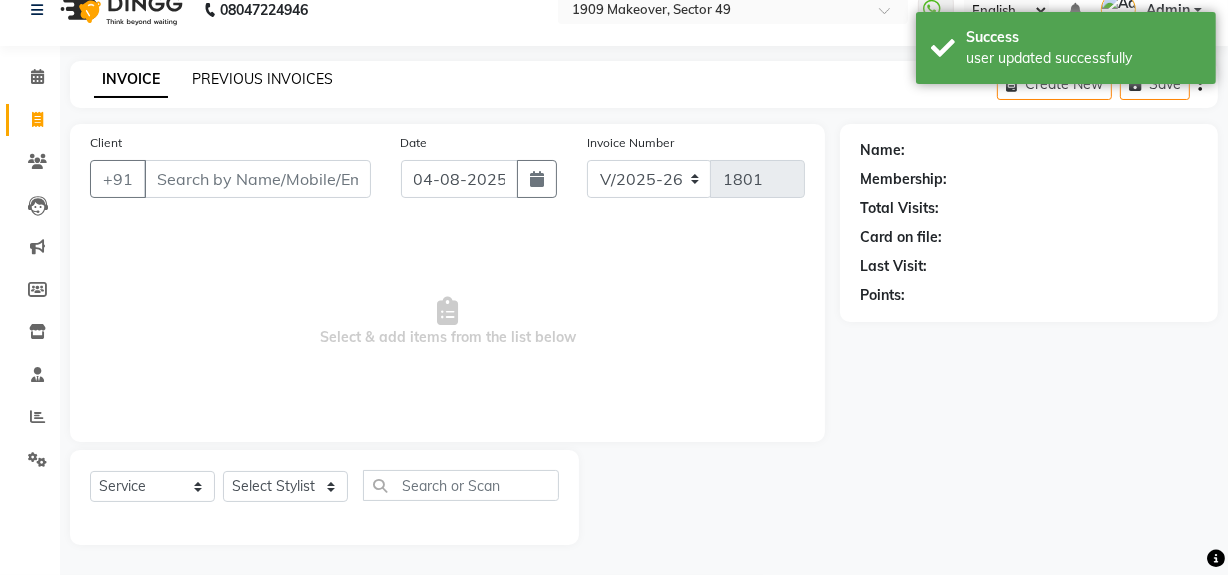 click on "PREVIOUS INVOICES" 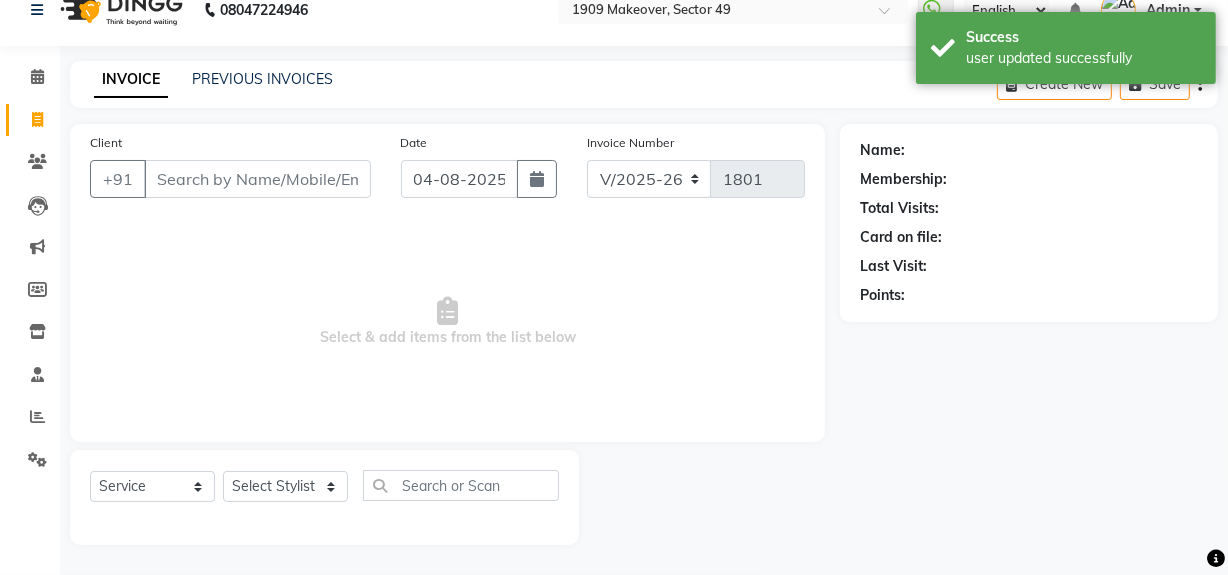 scroll, scrollTop: 0, scrollLeft: 0, axis: both 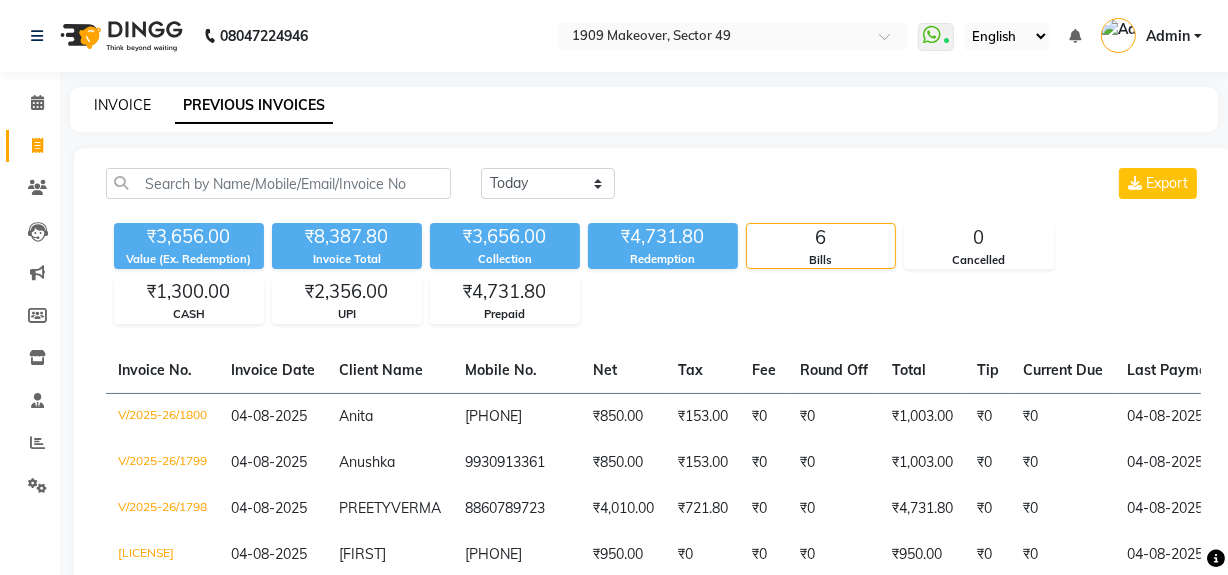 click on "INVOICE" 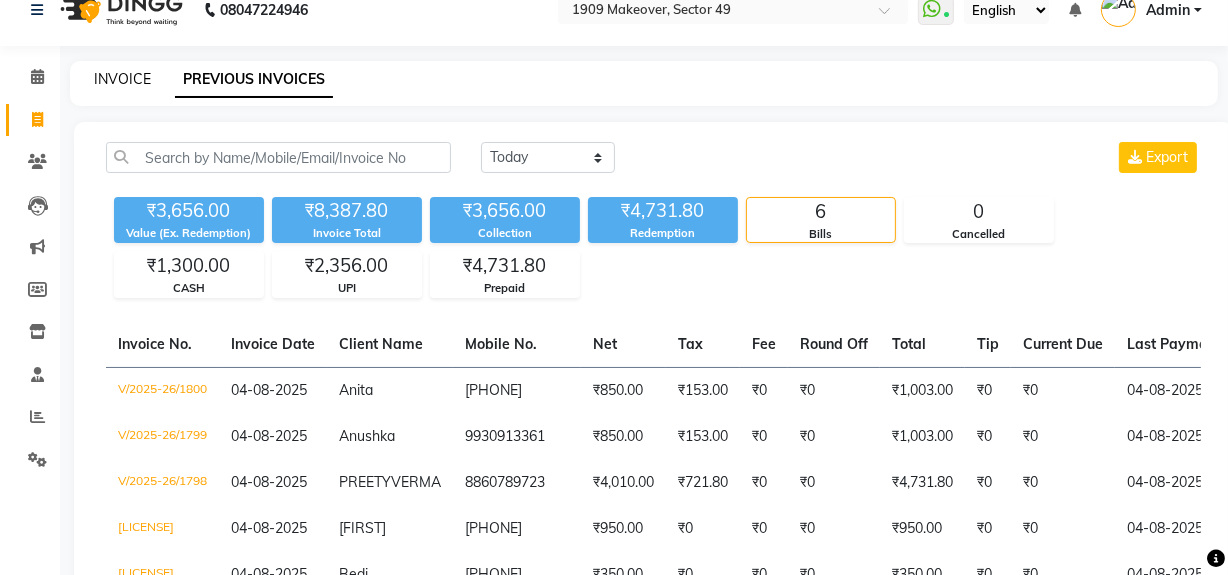 select on "service" 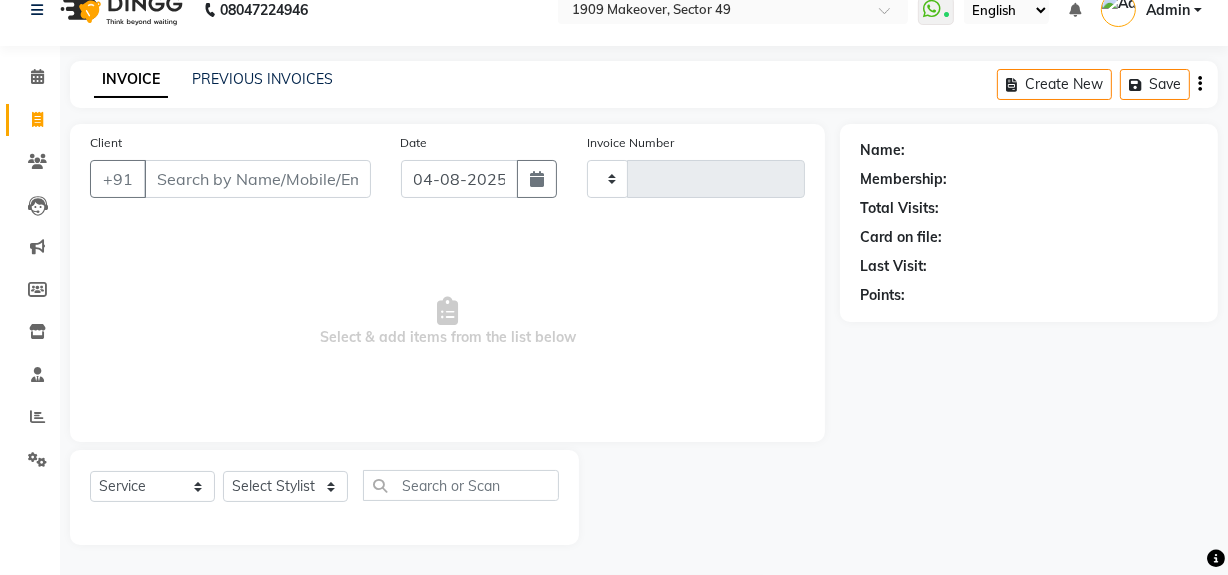 type on "1801" 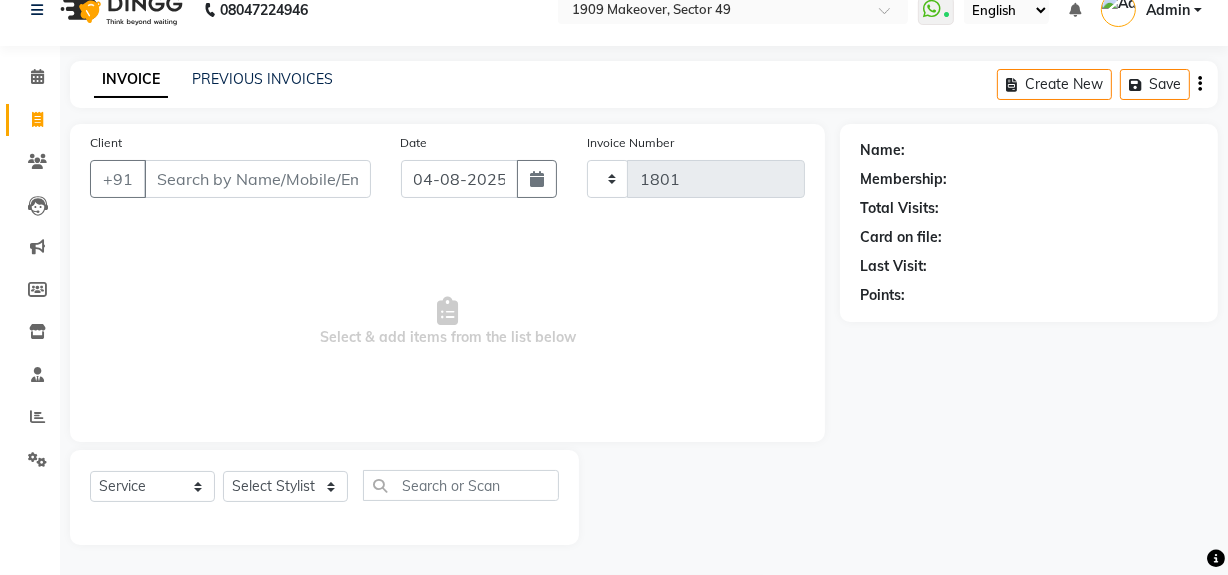select on "6923" 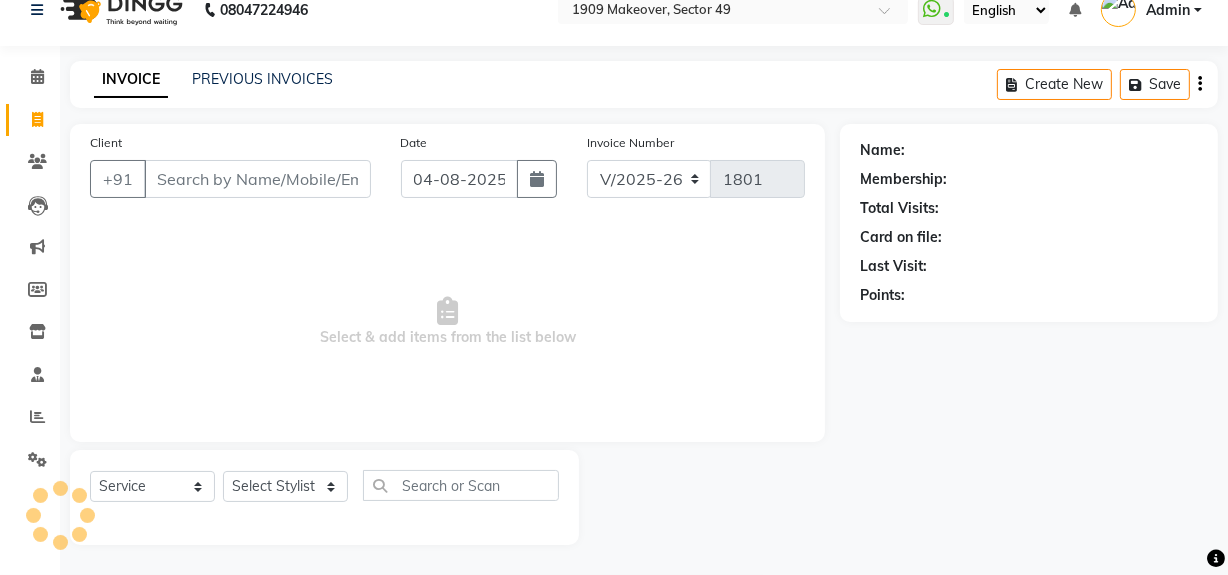 click on "Client" at bounding box center [257, 179] 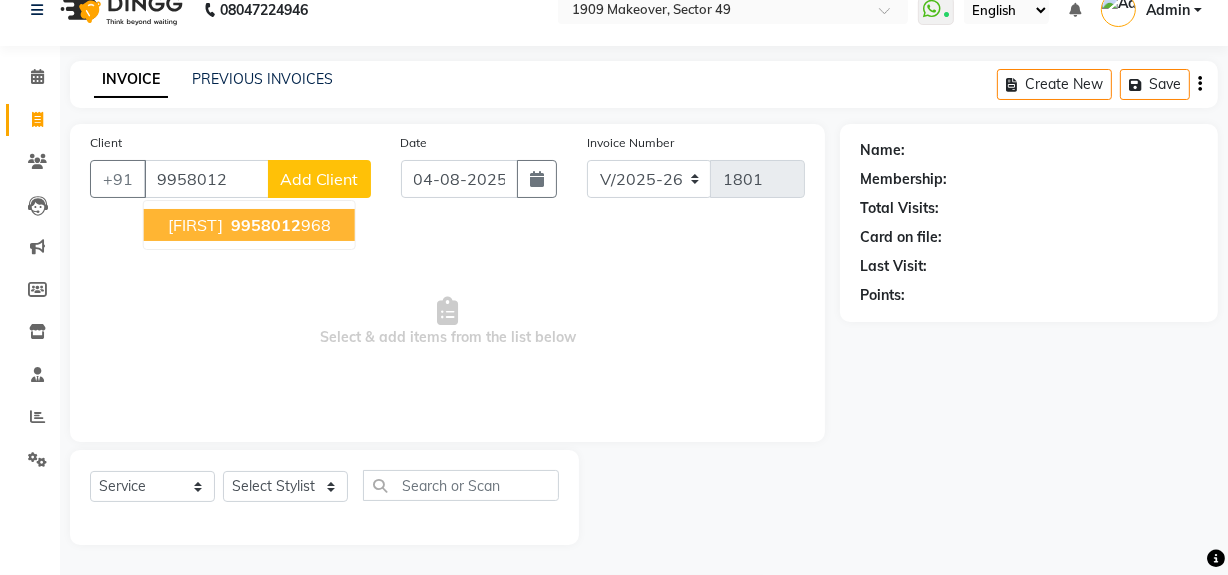 drag, startPoint x: 228, startPoint y: 210, endPoint x: 222, endPoint y: 279, distance: 69.260376 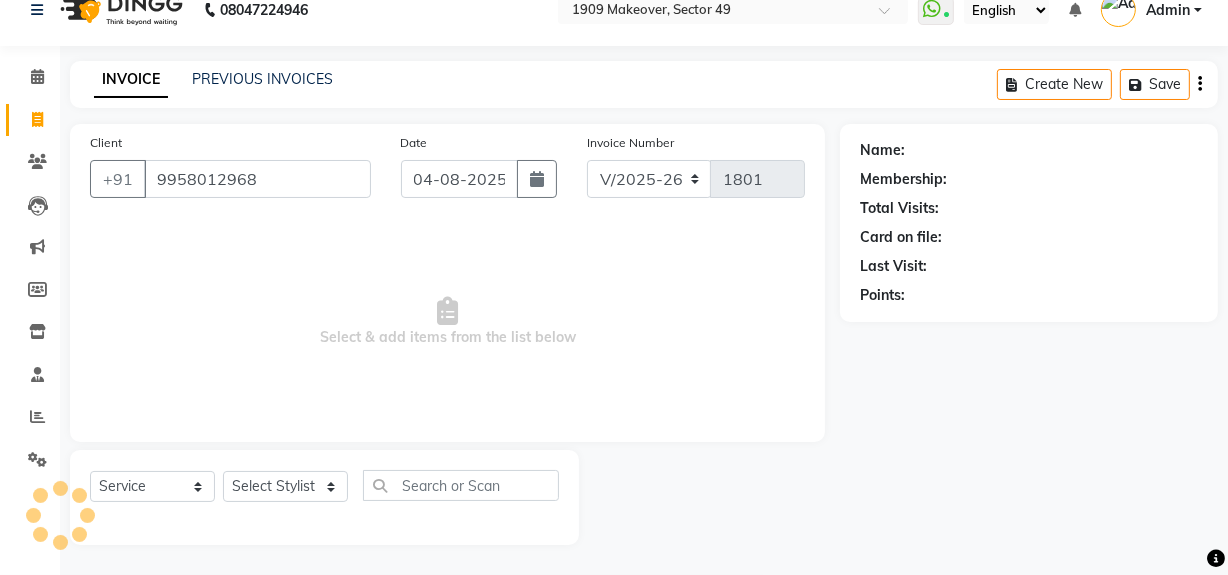 type on "9958012968" 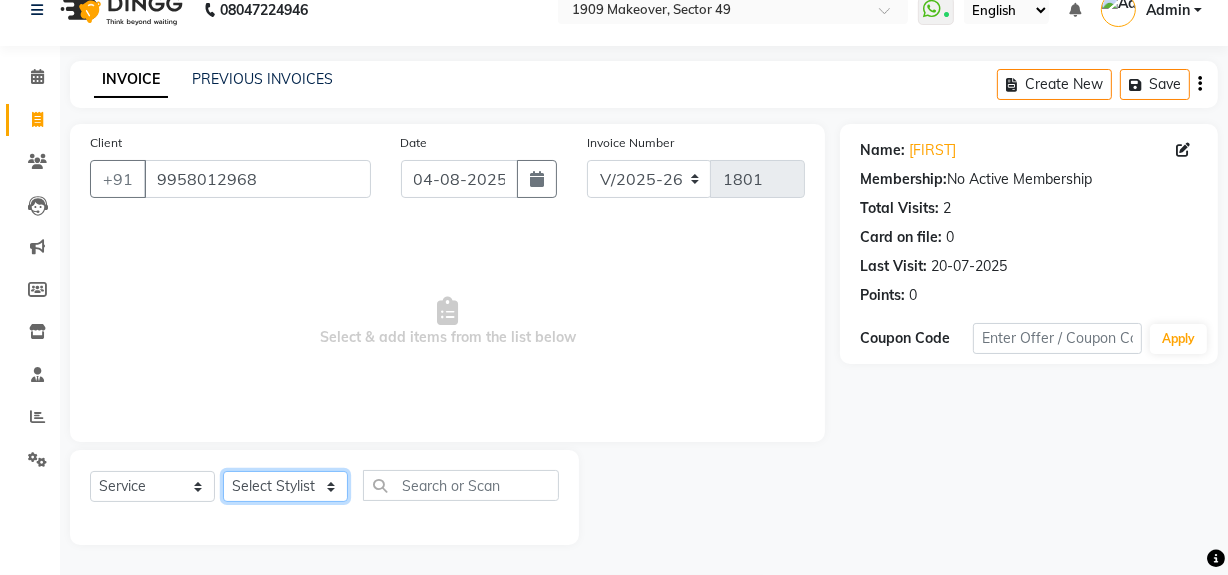 click on "Select Stylist Abdul Ahmed Arif Harun House Sale Jyoti Nisha Rehaan Ujjwal Umesh Veer vikram mehta Vishal" 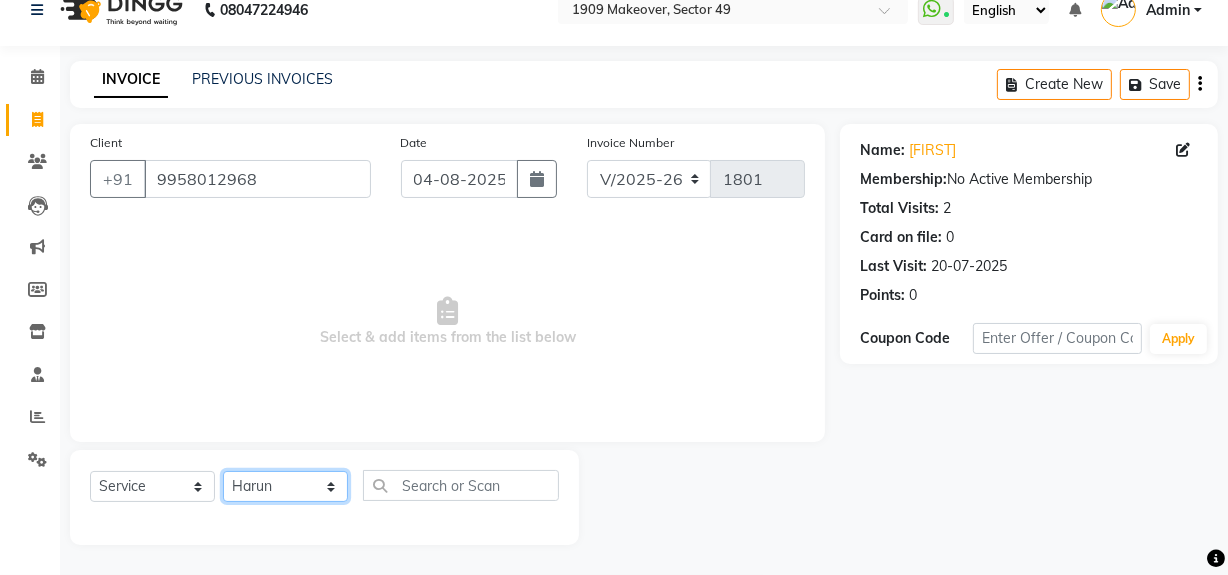 click on "Select Stylist Abdul Ahmed Arif Harun House Sale Jyoti Nisha Rehaan Ujjwal Umesh Veer vikram mehta Vishal" 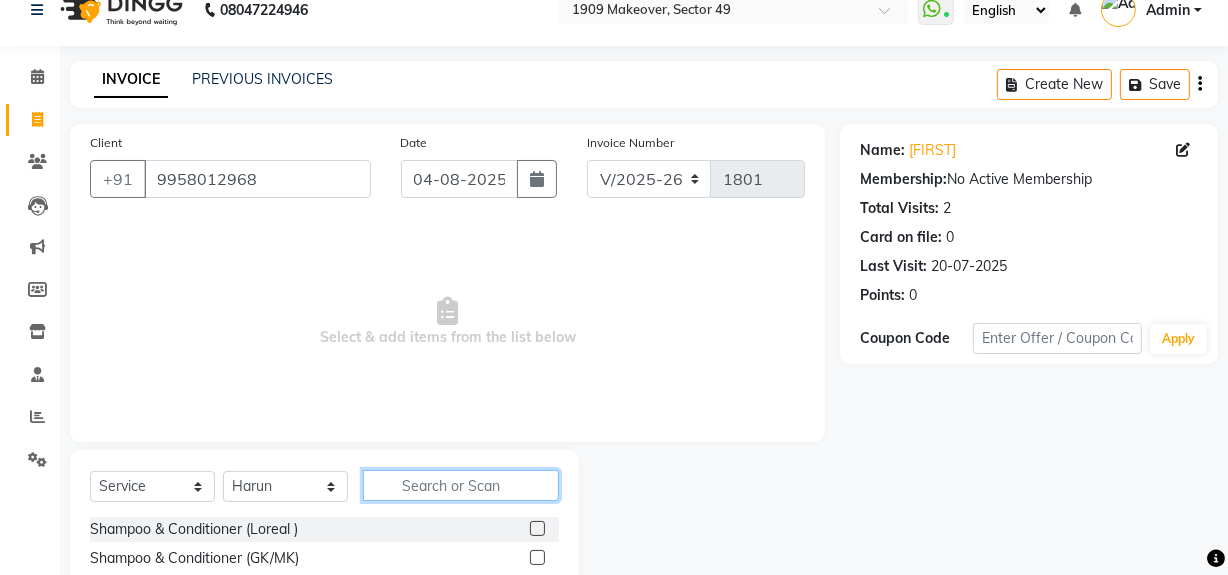 click 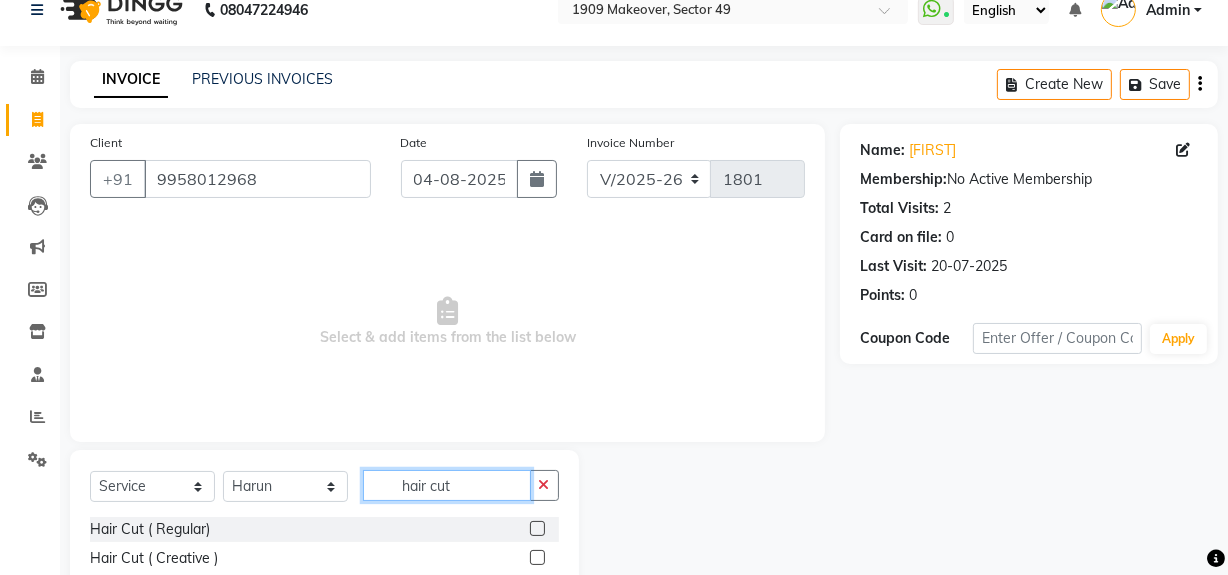 scroll, scrollTop: 170, scrollLeft: 0, axis: vertical 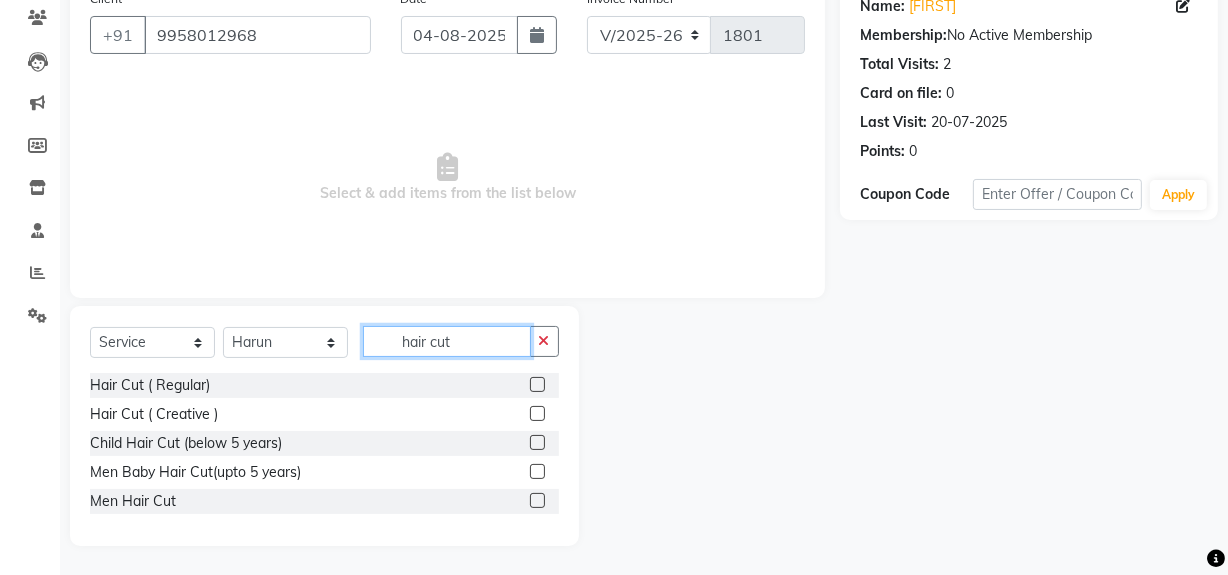type on "hair cut" 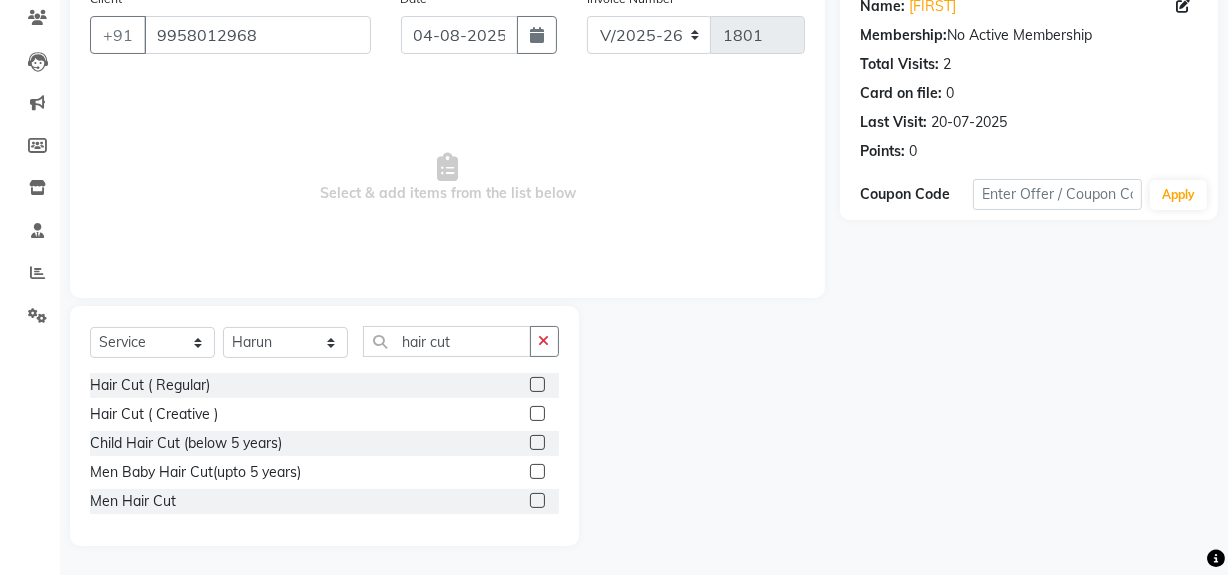 click 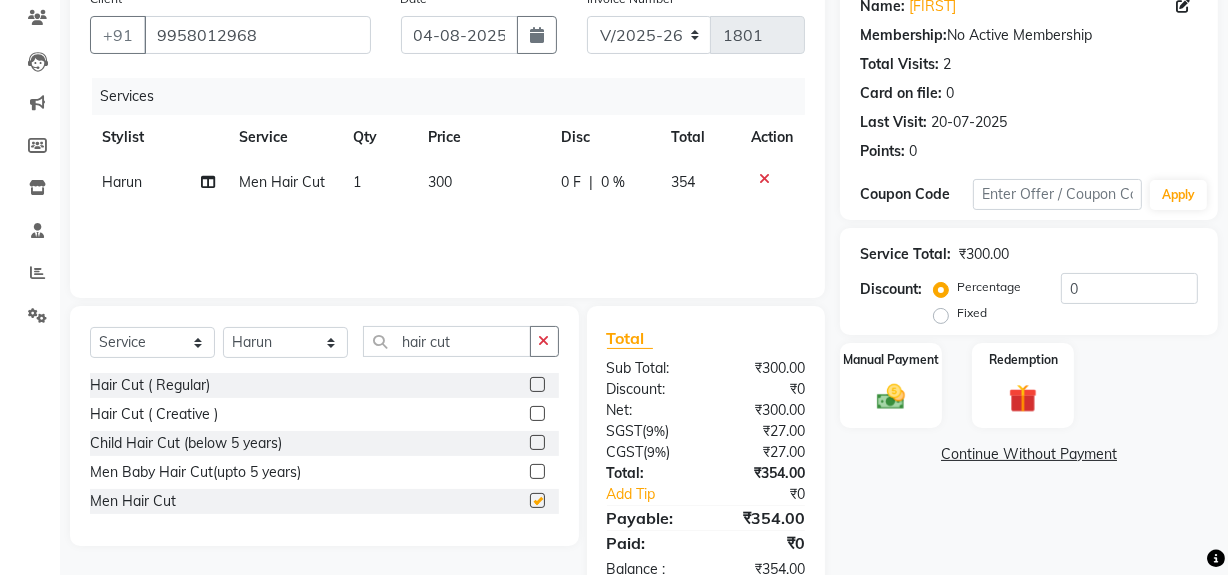 checkbox on "false" 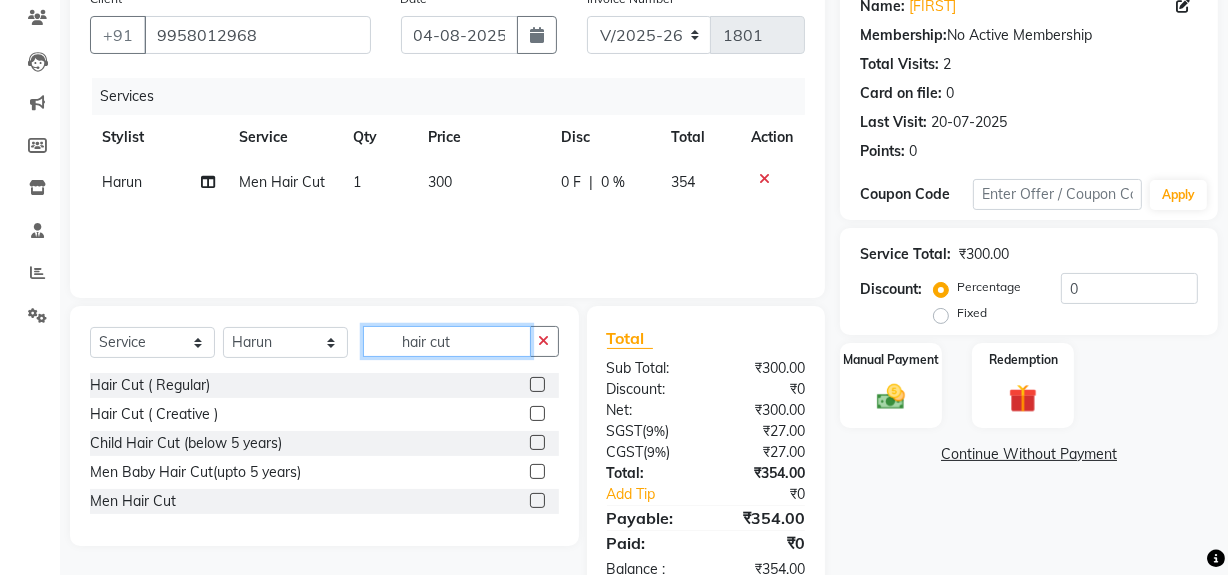 drag, startPoint x: 385, startPoint y: 335, endPoint x: 501, endPoint y: 353, distance: 117.388245 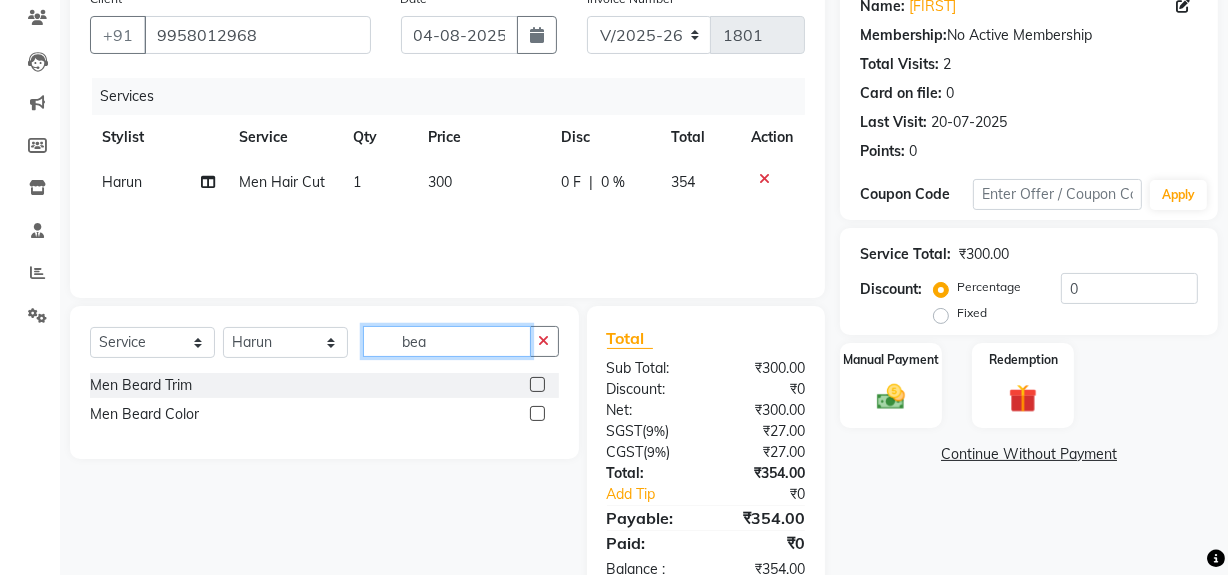 type on "bea" 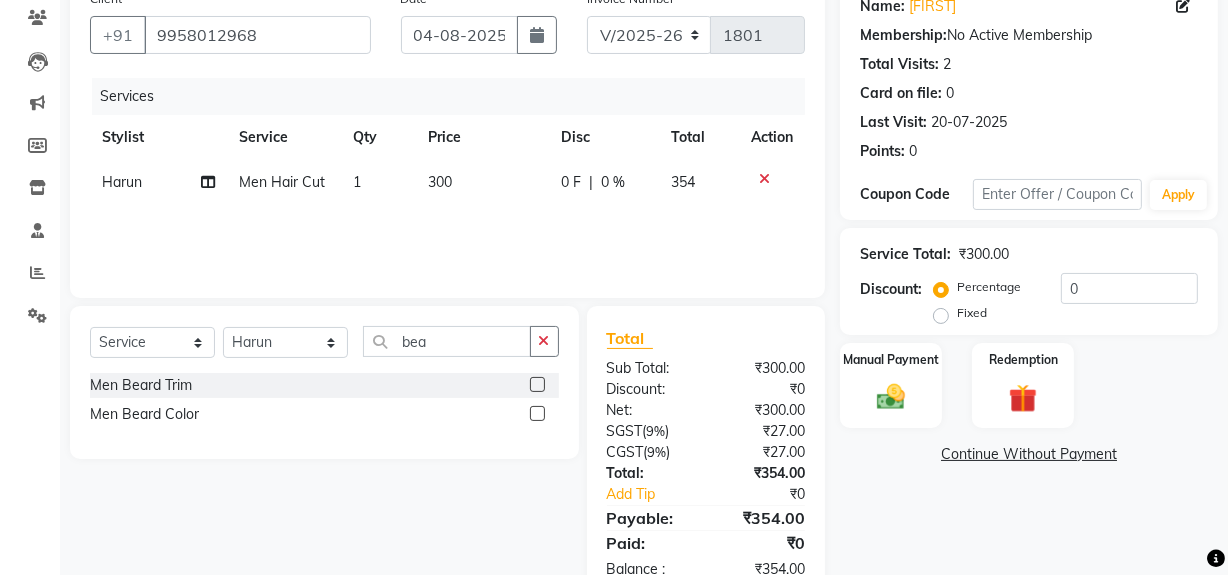 click 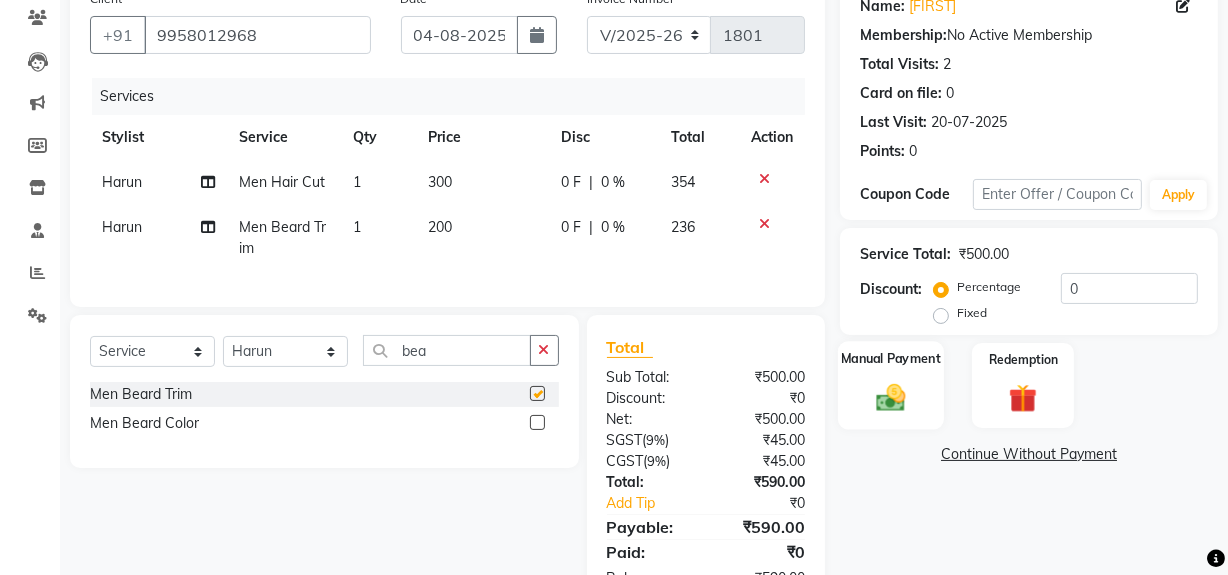 checkbox on "false" 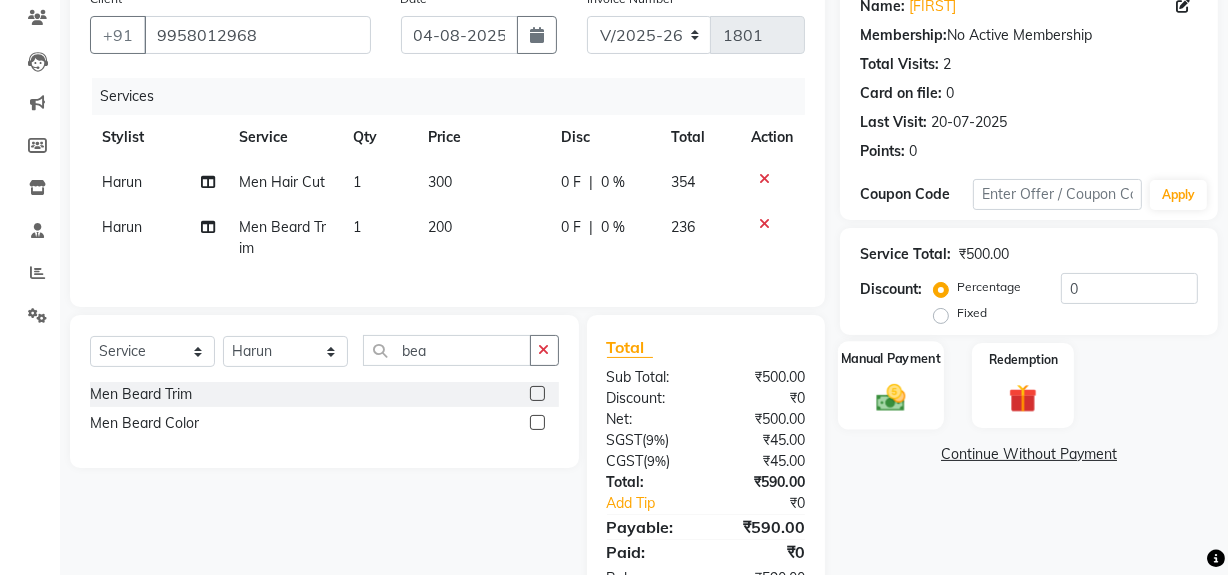 drag, startPoint x: 919, startPoint y: 376, endPoint x: 940, endPoint y: 422, distance: 50.566788 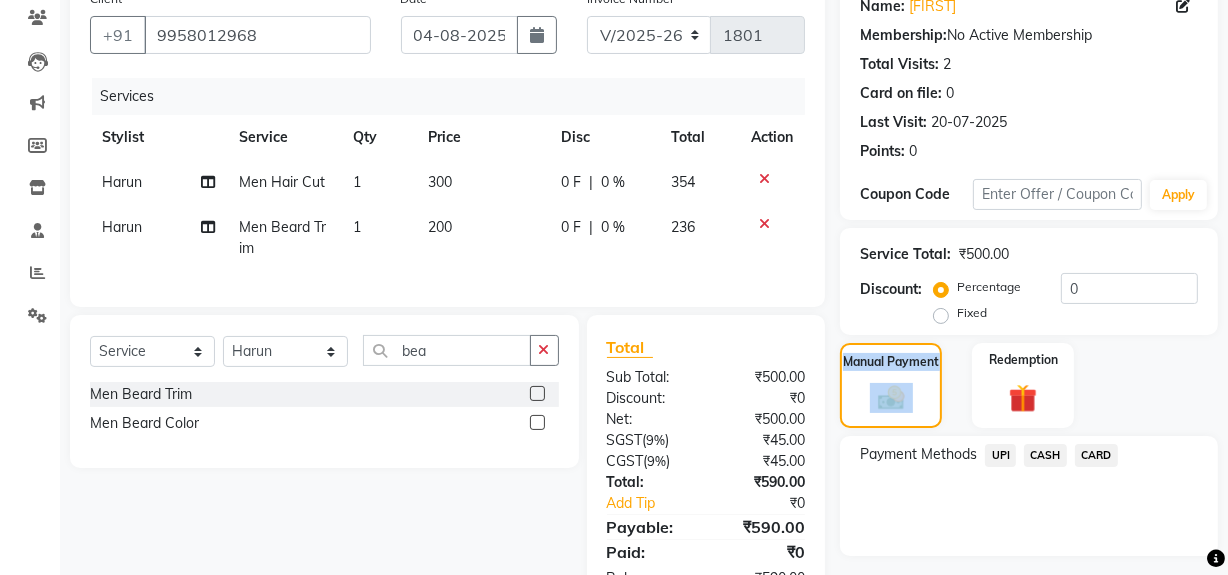 scroll, scrollTop: 248, scrollLeft: 0, axis: vertical 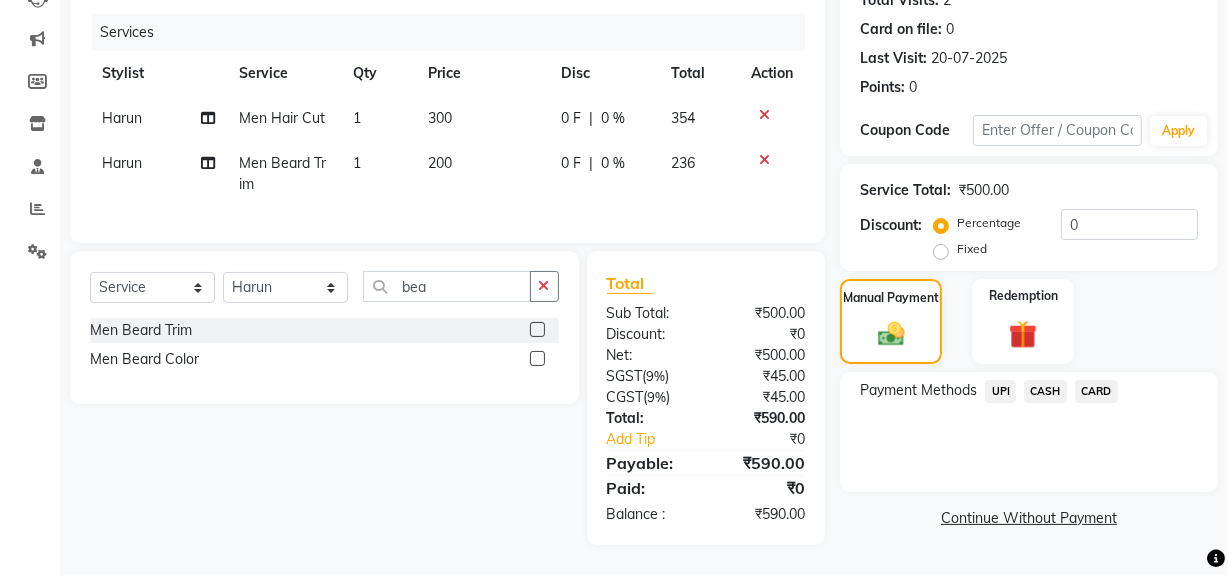 click on "UPI" 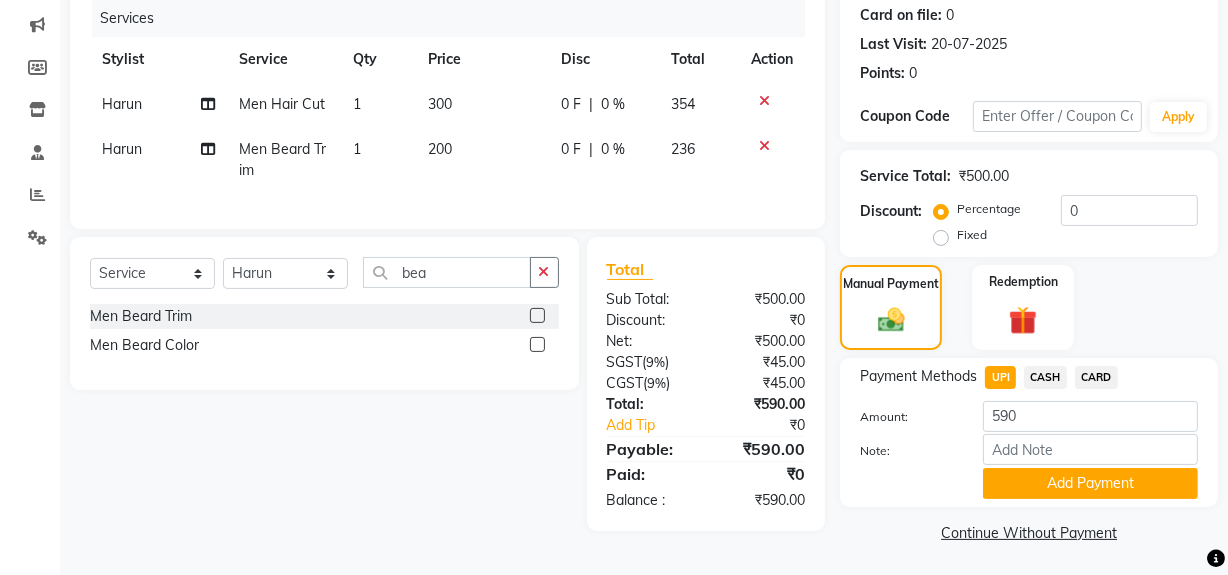 drag, startPoint x: 1081, startPoint y: 485, endPoint x: 1240, endPoint y: 420, distance: 171.7731 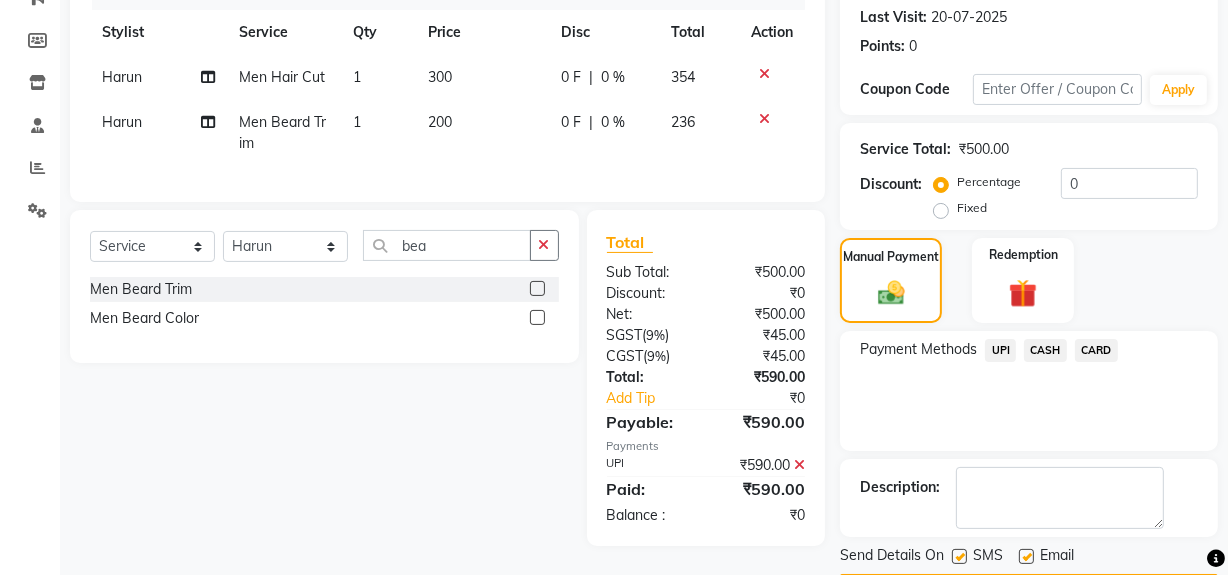 scroll, scrollTop: 333, scrollLeft: 0, axis: vertical 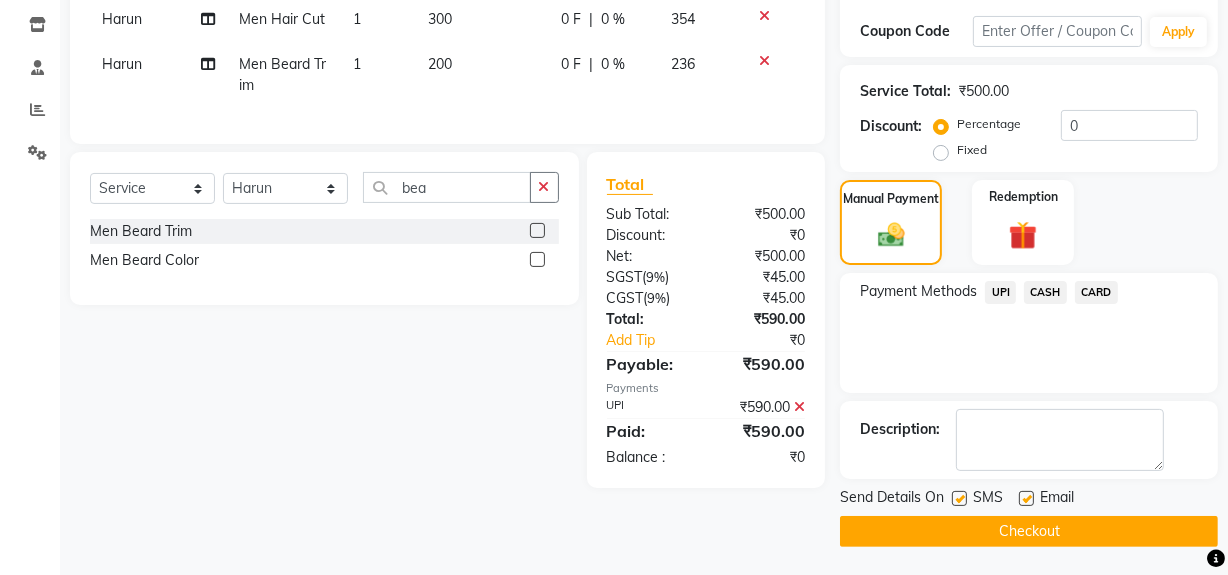 click on "Checkout" 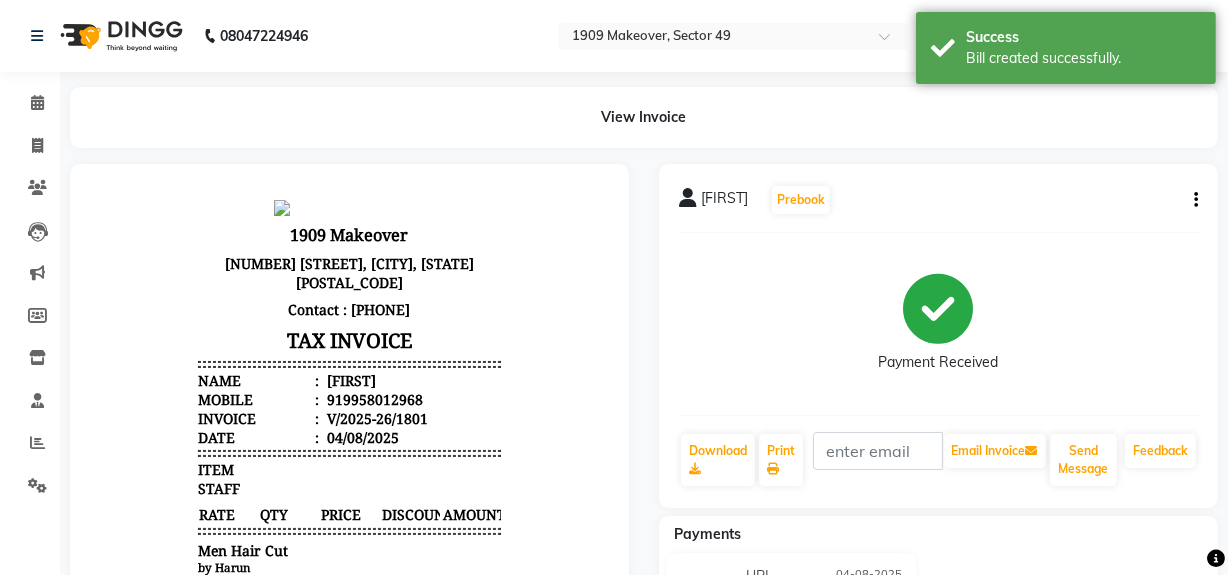 scroll, scrollTop: 0, scrollLeft: 0, axis: both 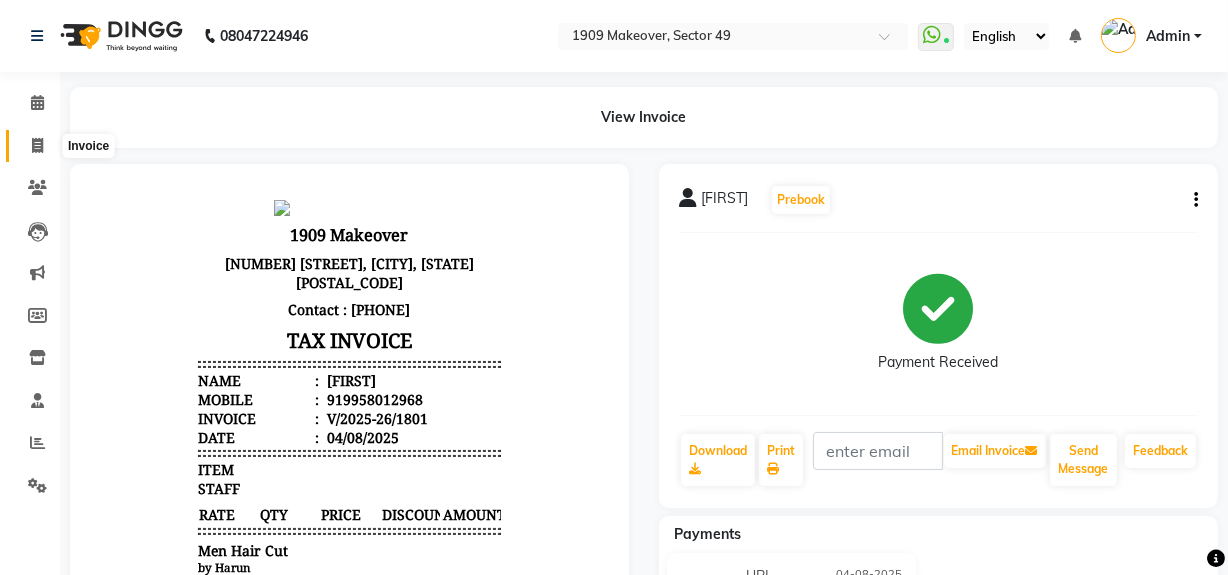 click 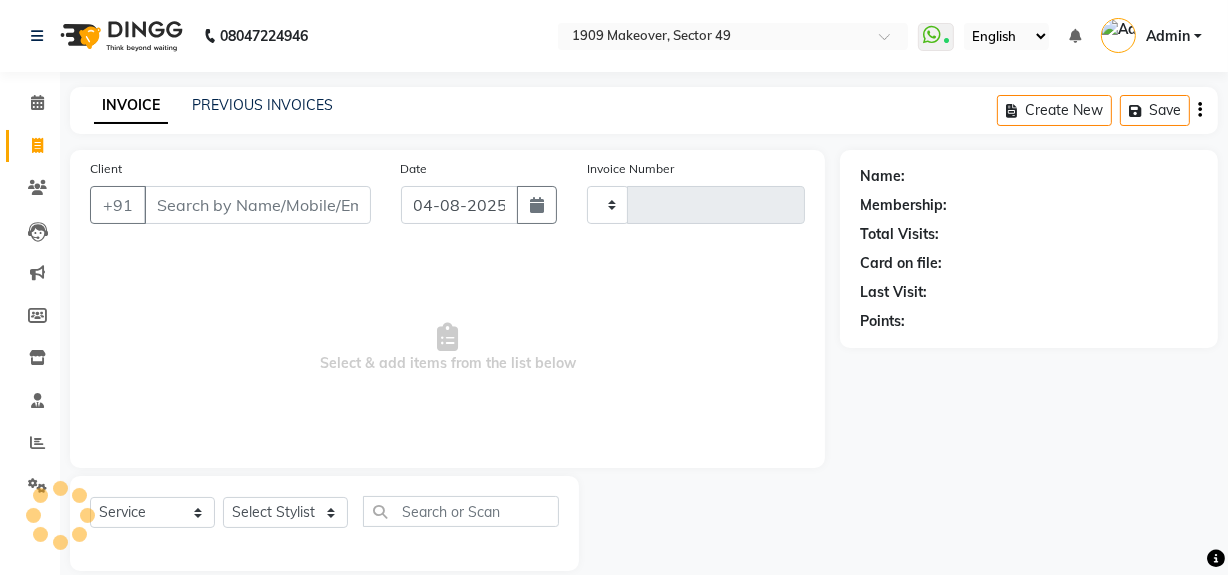 scroll, scrollTop: 26, scrollLeft: 0, axis: vertical 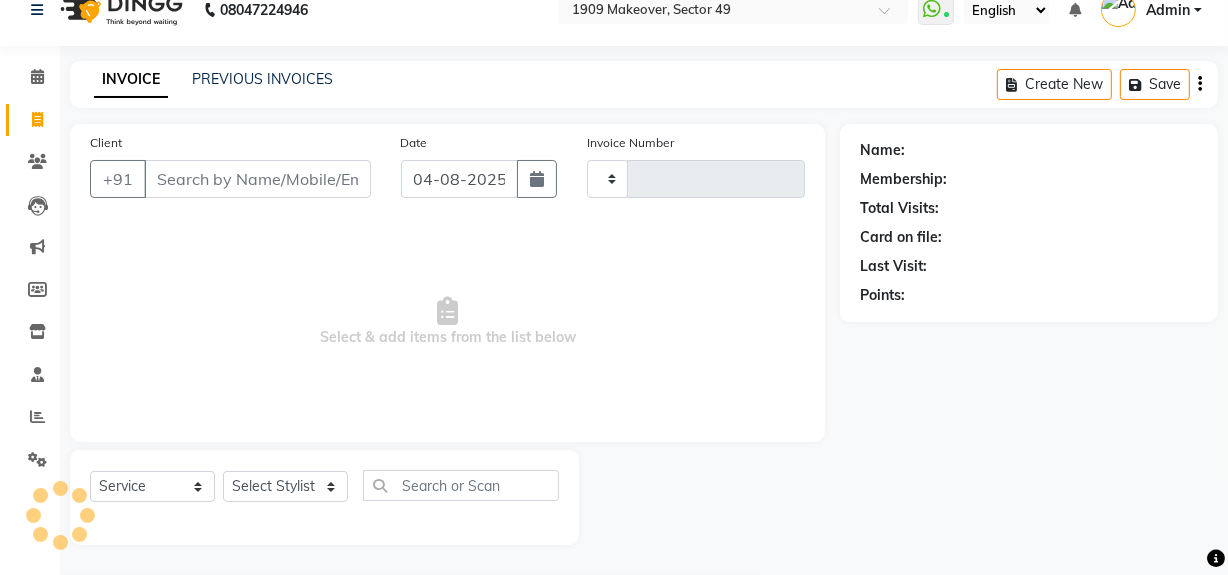 type on "1802" 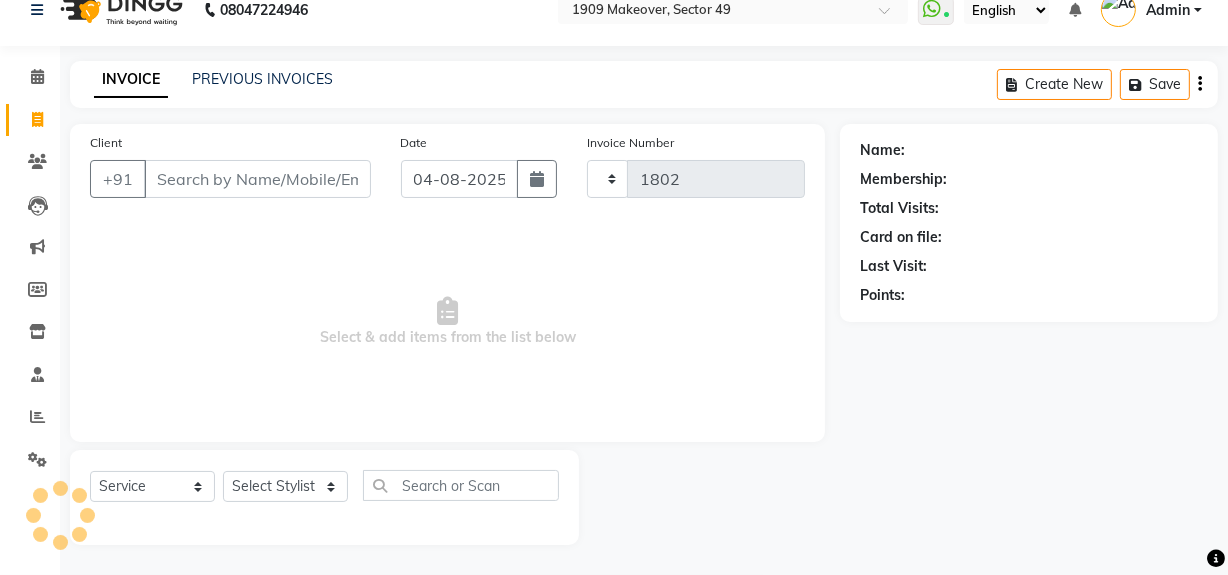 select on "6923" 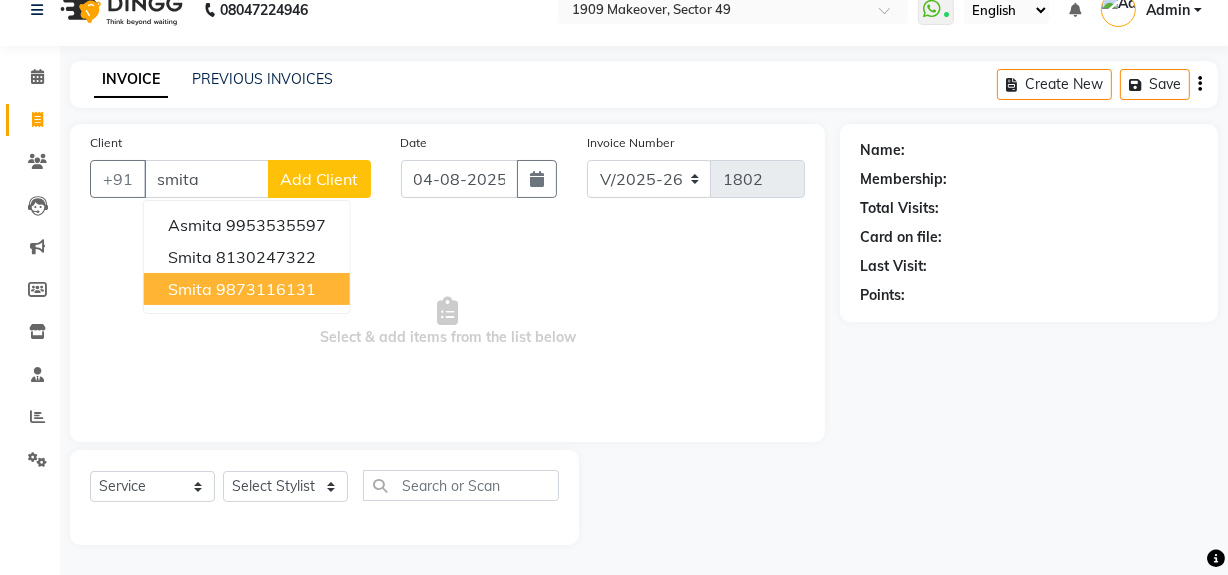 click on "9873116131" at bounding box center (266, 289) 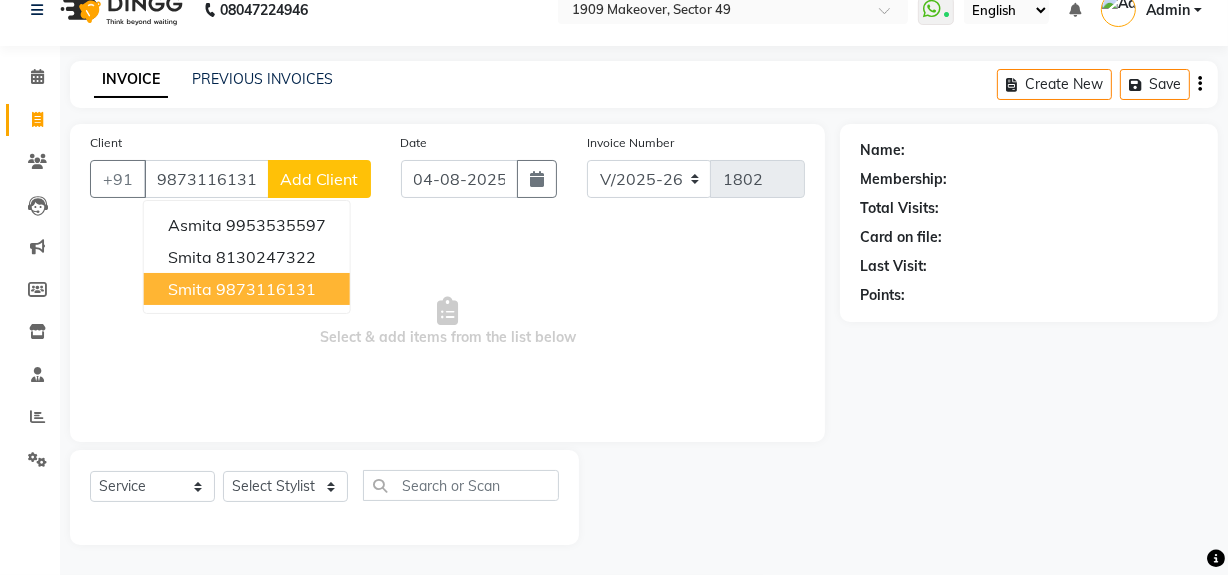 type on "9873116131" 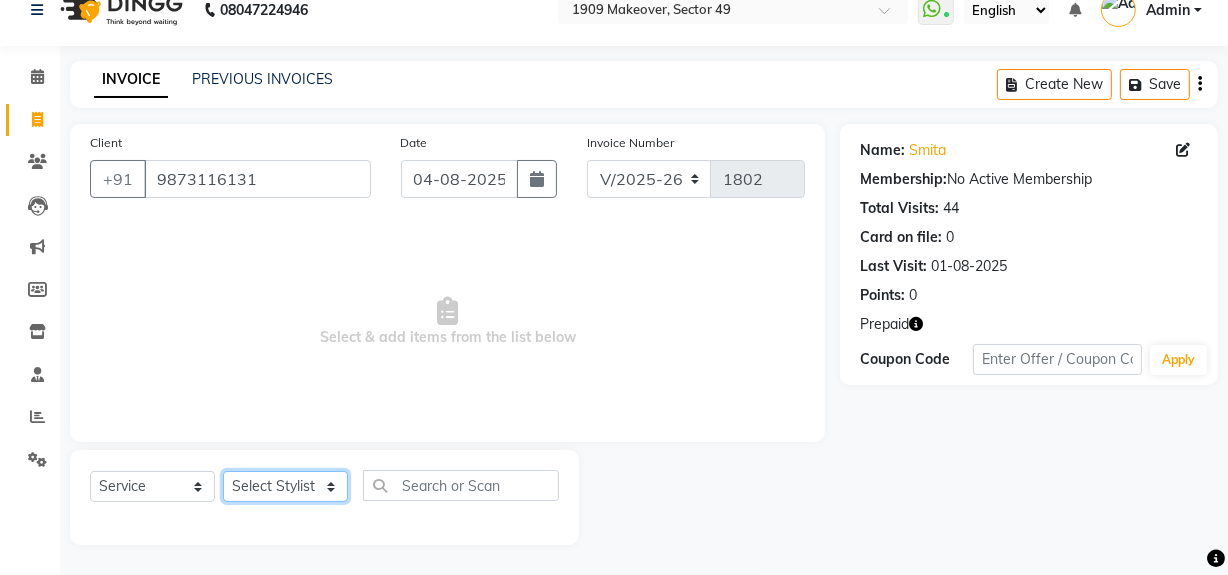click on "Select Stylist Abdul Ahmed Arif Harun House Sale Jyoti Nisha Rehaan Ujjwal Umesh Veer vikram mehta Vishal" 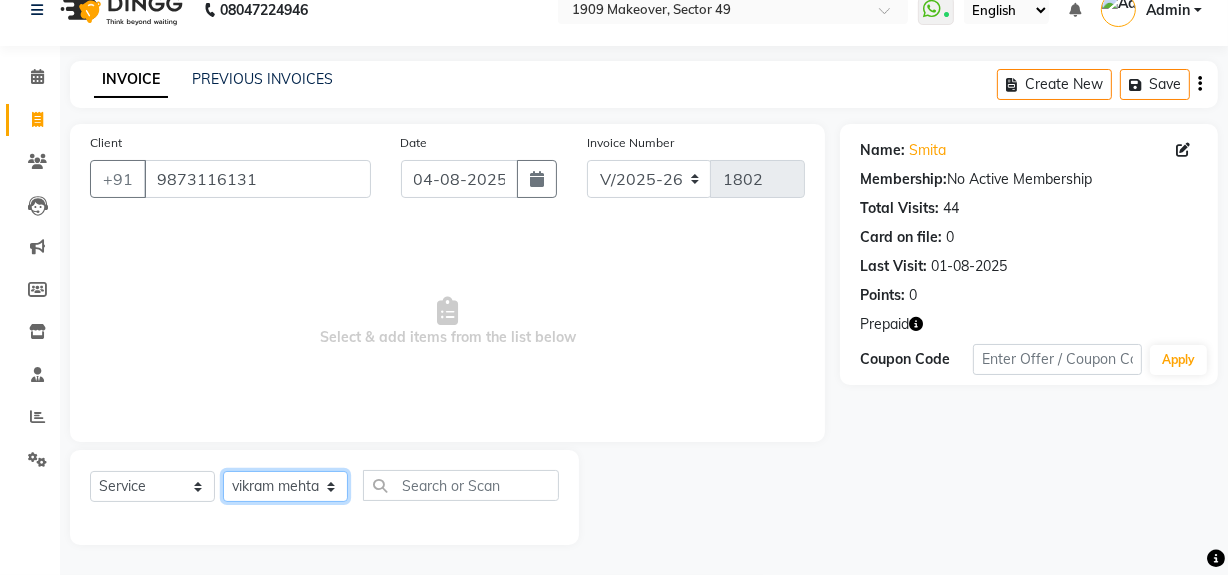 click on "Select Stylist Abdul Ahmed Arif Harun House Sale Jyoti Nisha Rehaan Ujjwal Umesh Veer vikram mehta Vishal" 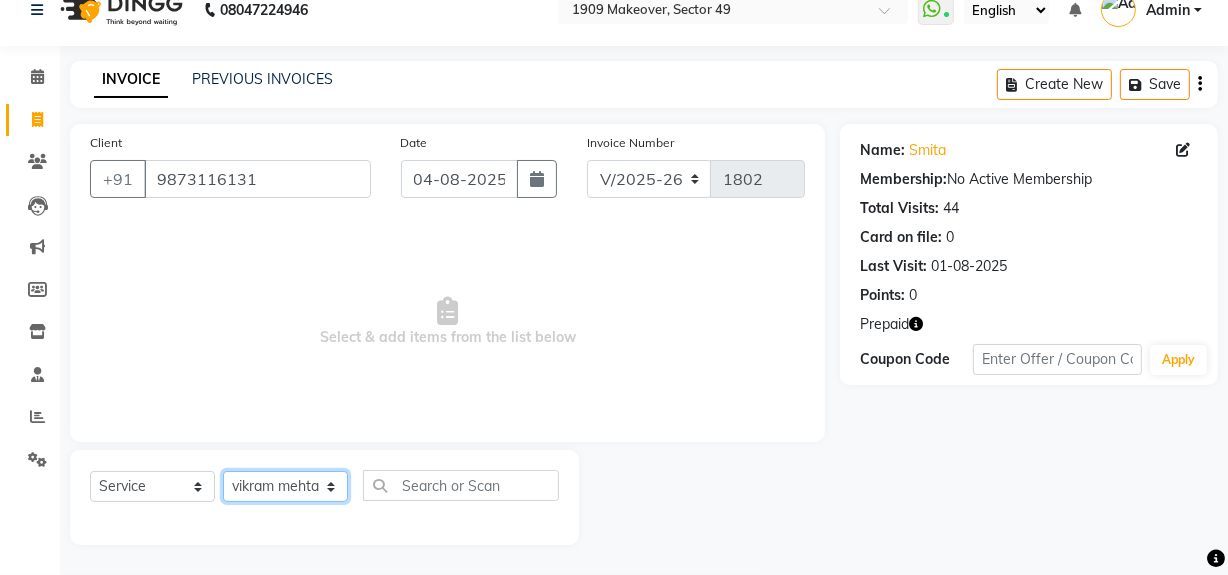 click on "Select Stylist Abdul Ahmed Arif Harun House Sale Jyoti Nisha Rehaan Ujjwal Umesh Veer vikram mehta Vishal" 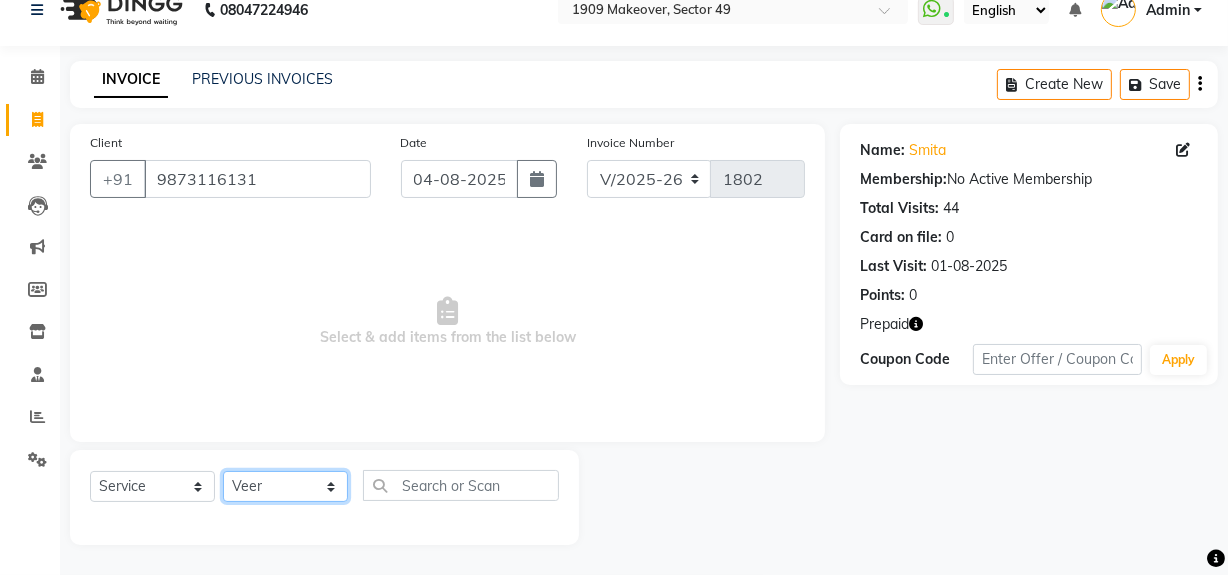 click on "Select Stylist Abdul Ahmed Arif Harun House Sale Jyoti Nisha Rehaan Ujjwal Umesh Veer vikram mehta Vishal" 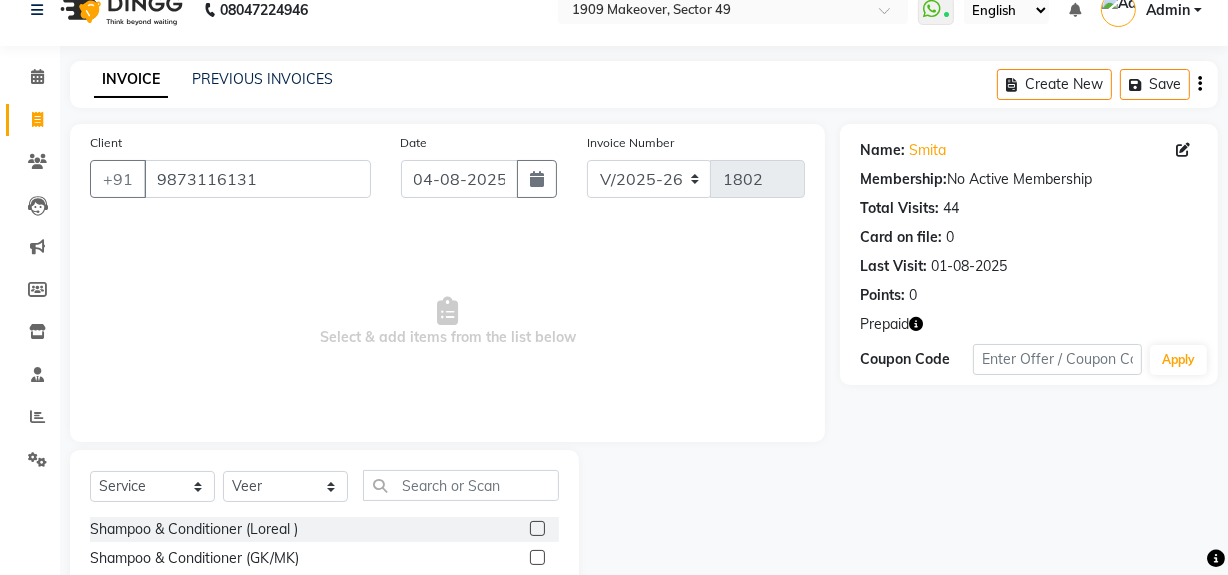click 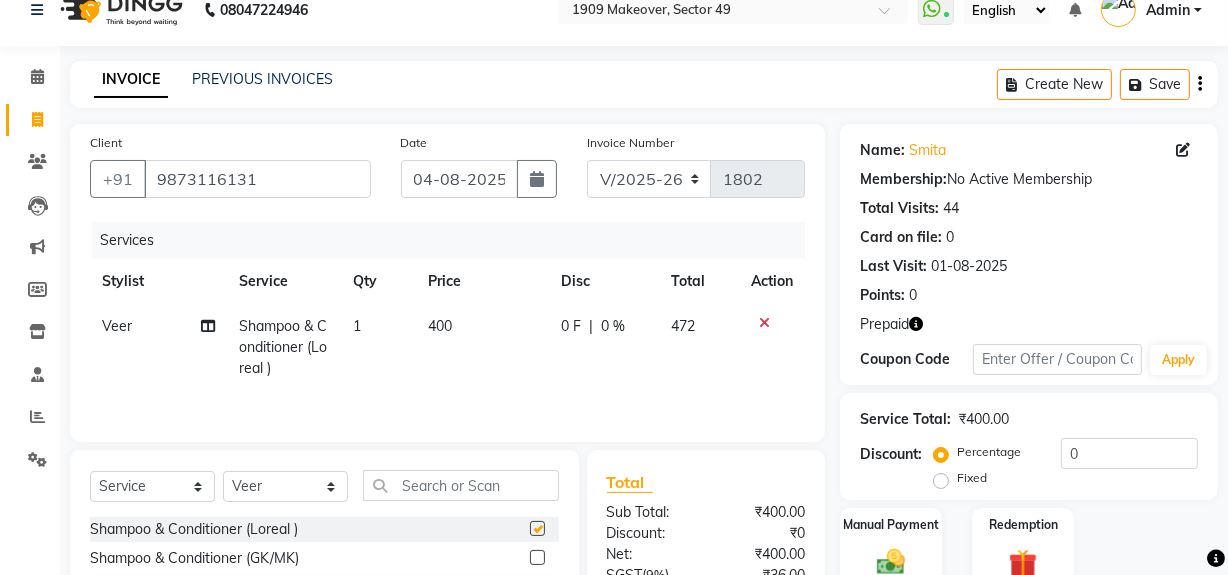 checkbox on "false" 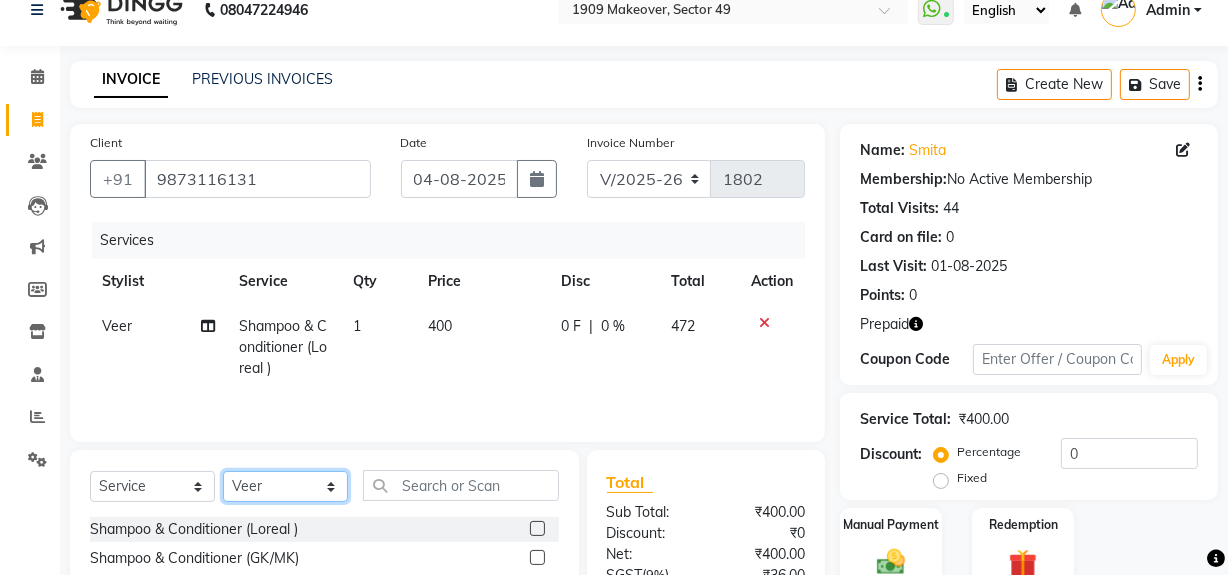 click on "Select Stylist Abdul Ahmed Arif Harun House Sale Jyoti Nisha Rehaan Ujjwal Umesh Veer vikram mehta Vishal" 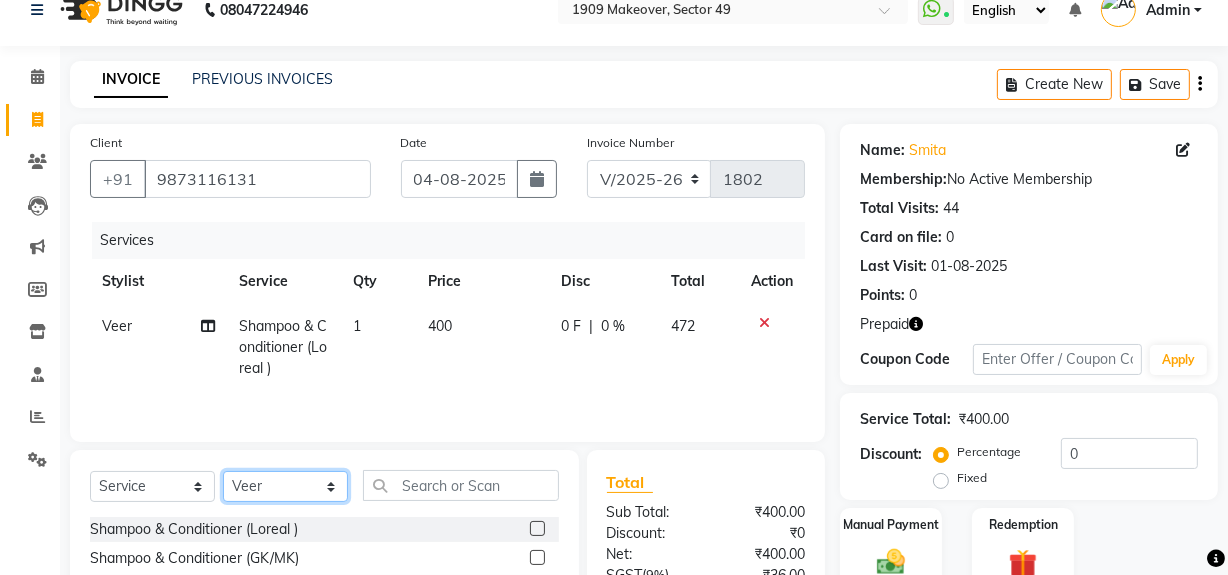 select on "57114" 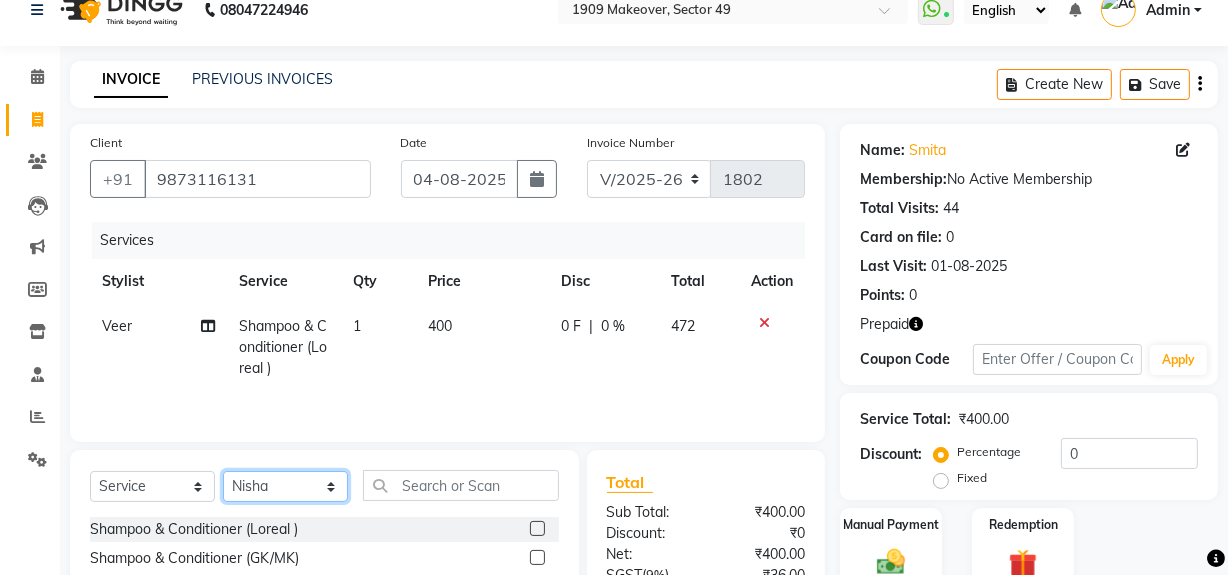 click on "Select Stylist Abdul Ahmed Arif Harun House Sale Jyoti Nisha Rehaan Ujjwal Umesh Veer vikram mehta Vishal" 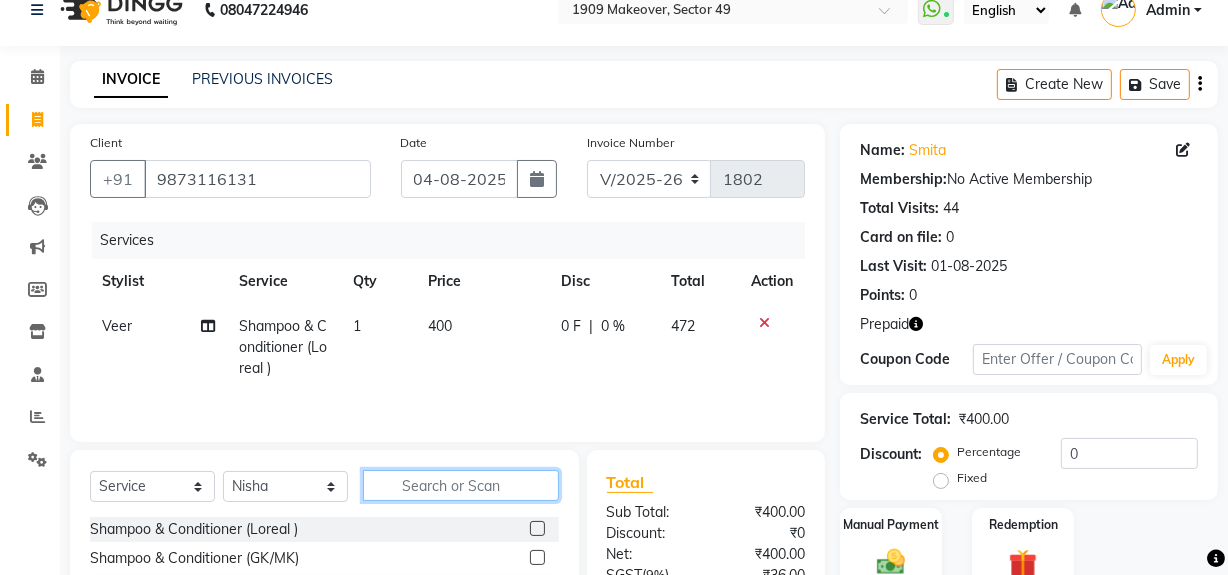 click 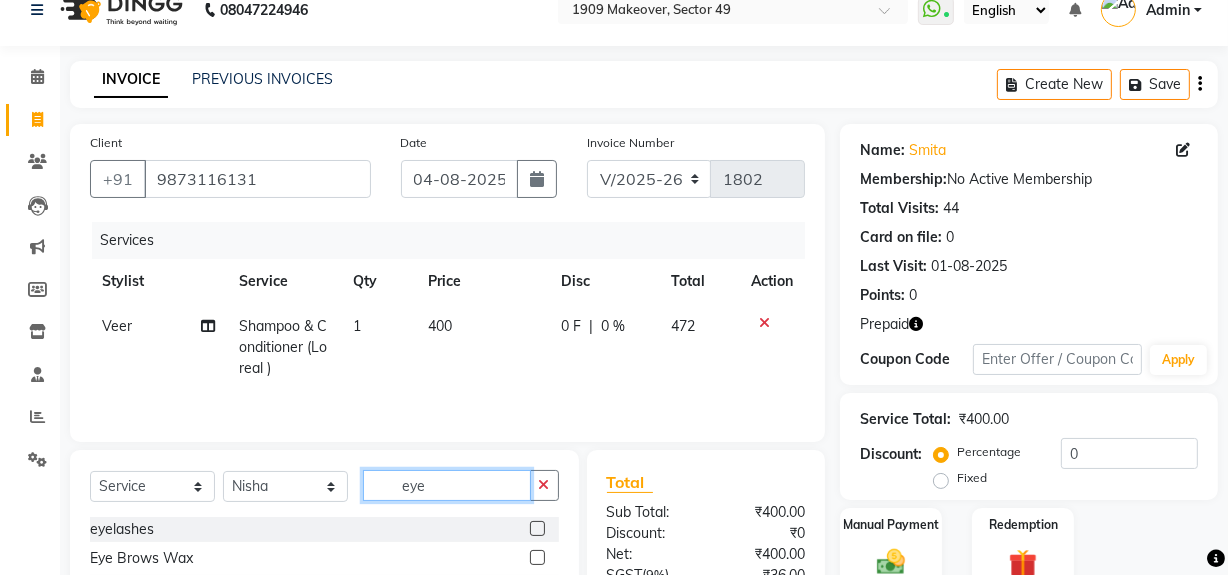 scroll, scrollTop: 225, scrollLeft: 0, axis: vertical 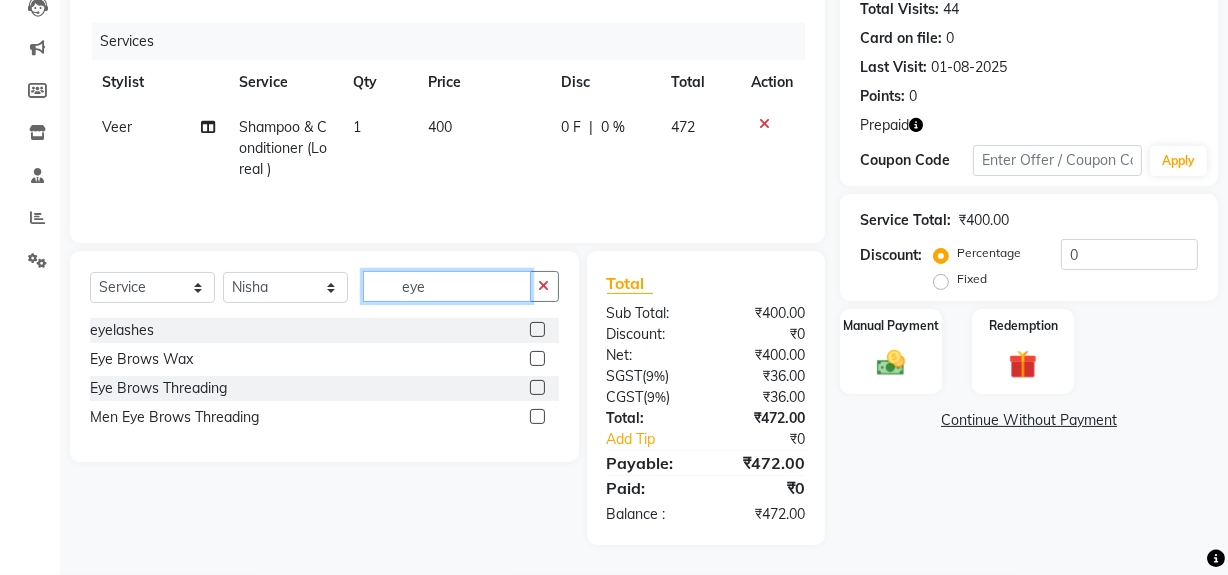 type on "eye" 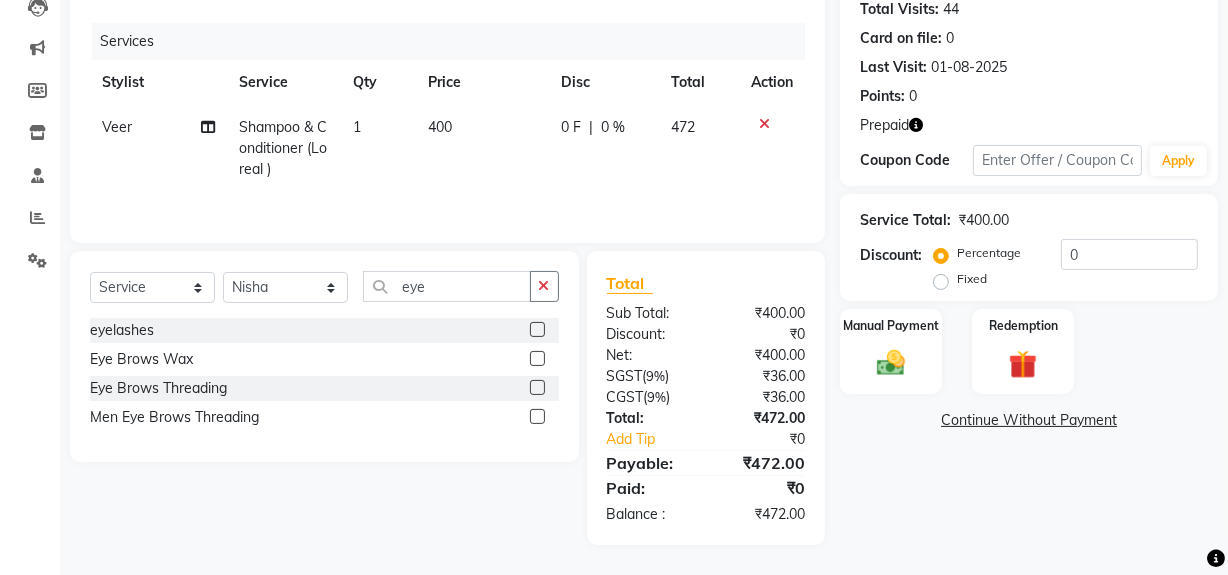 click 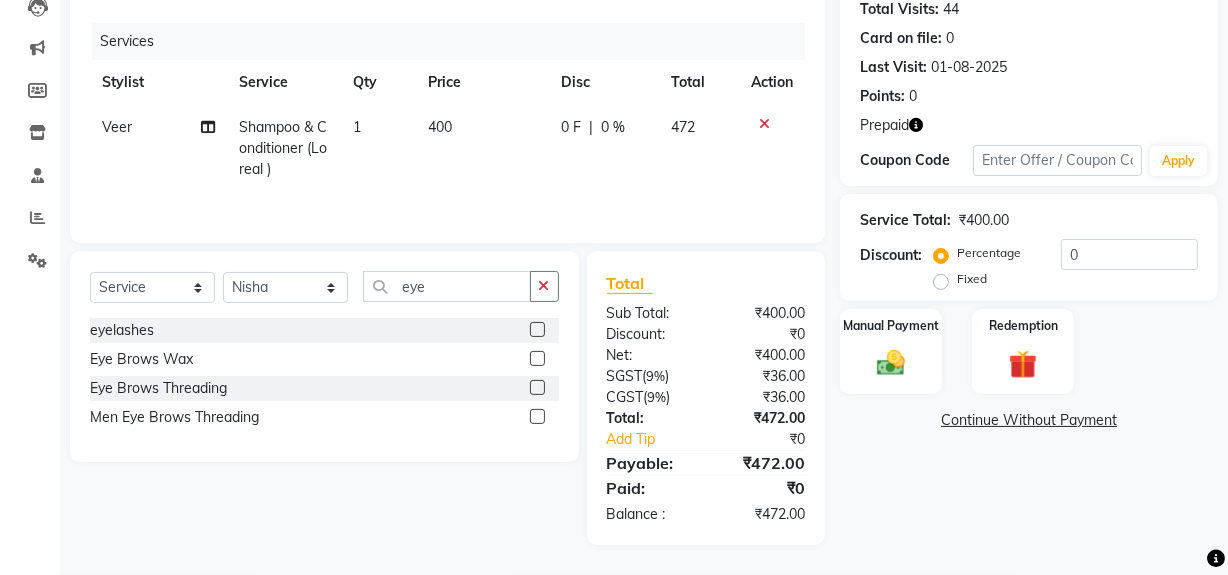 click at bounding box center [536, 388] 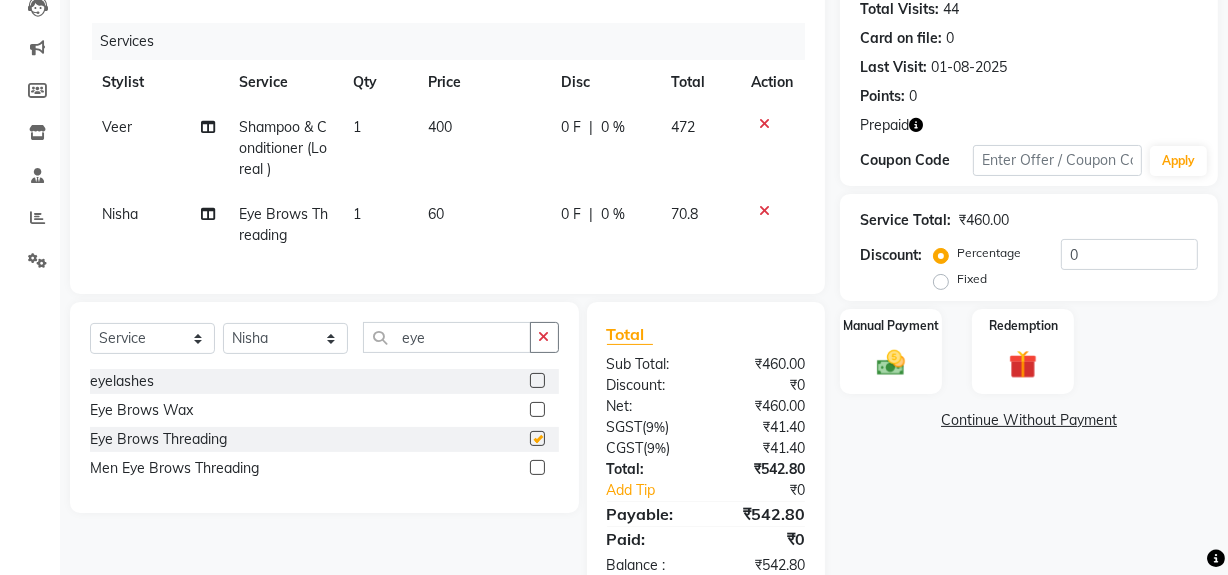 checkbox on "false" 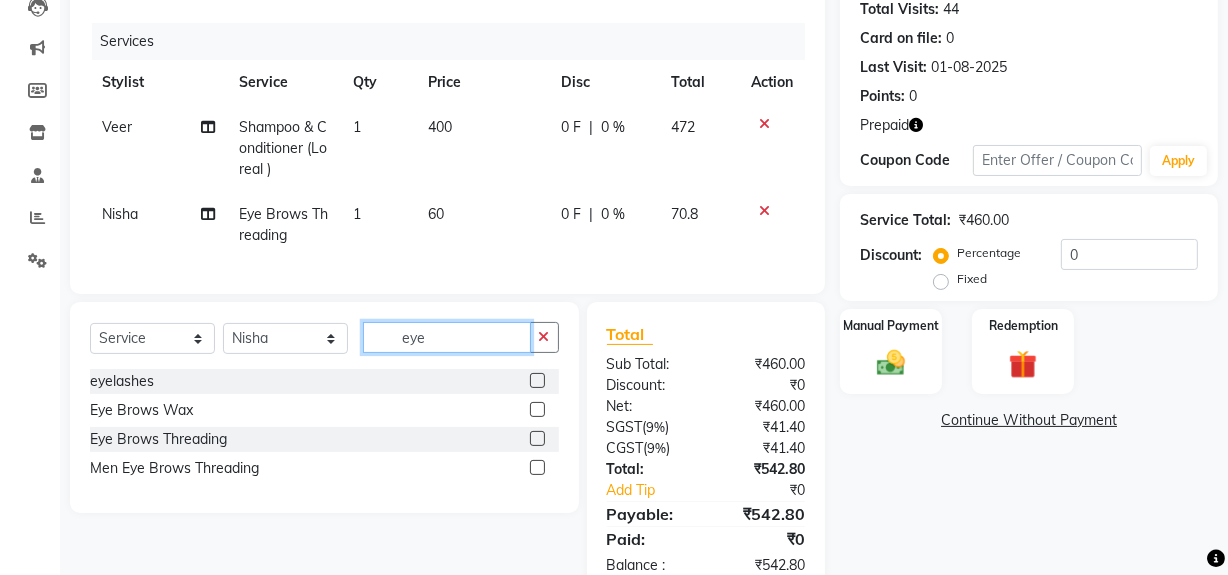 click on "eye" 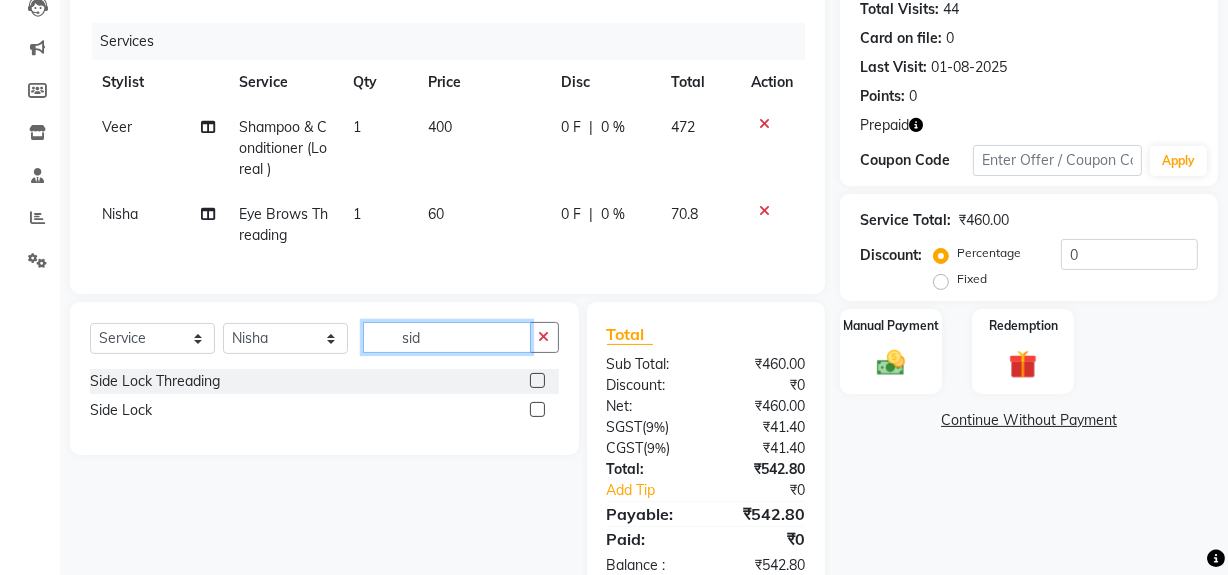 type on "sid" 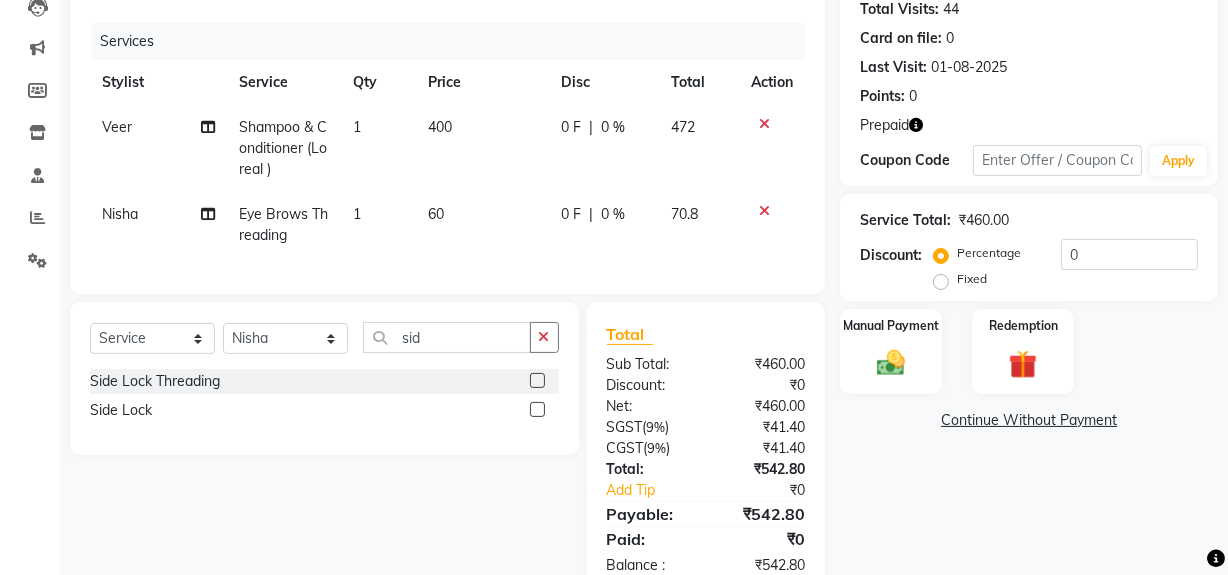 click 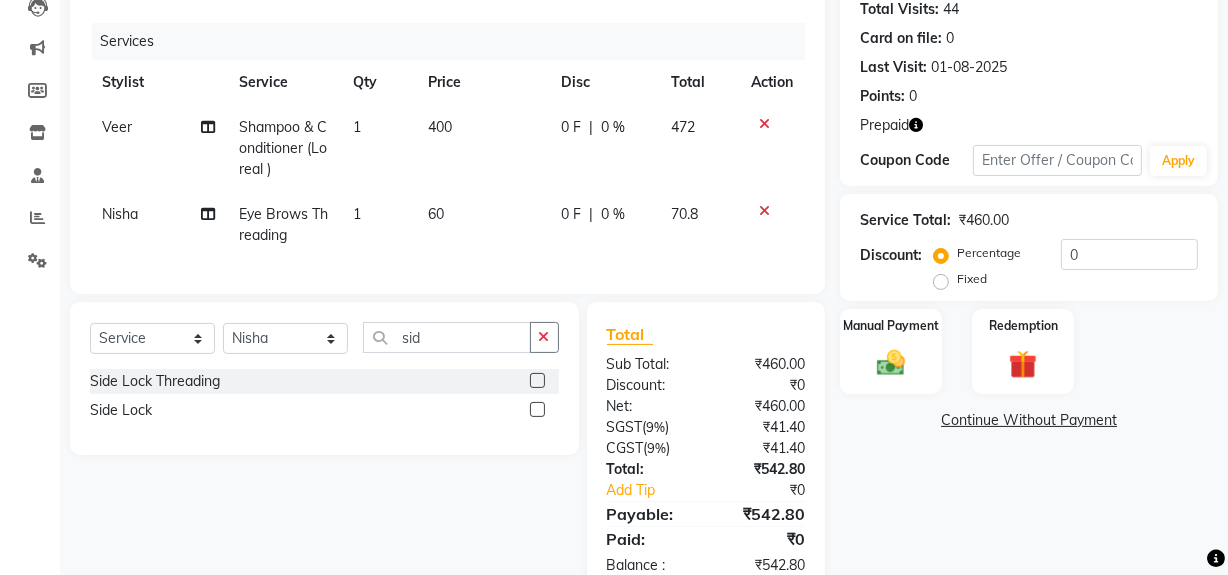 click at bounding box center (536, 410) 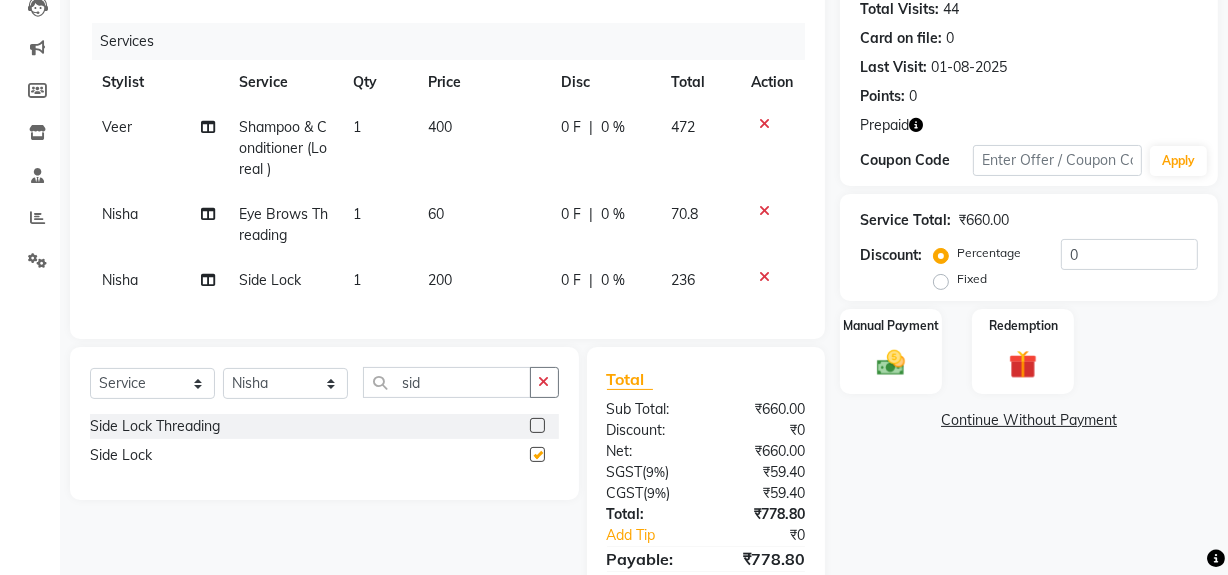 checkbox on "false" 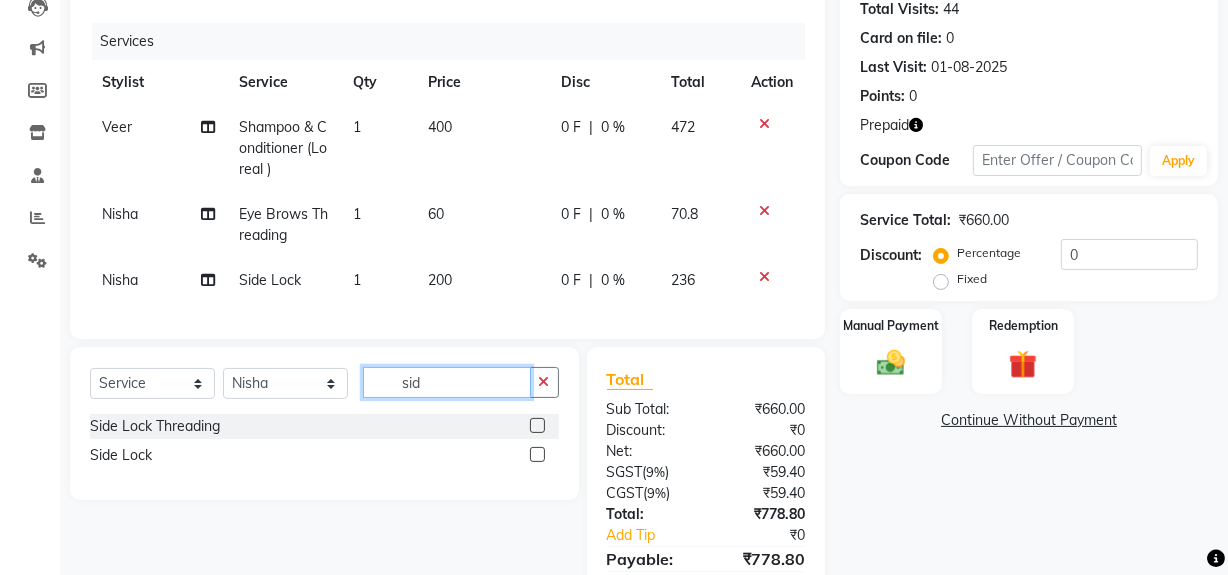 click on "sid" 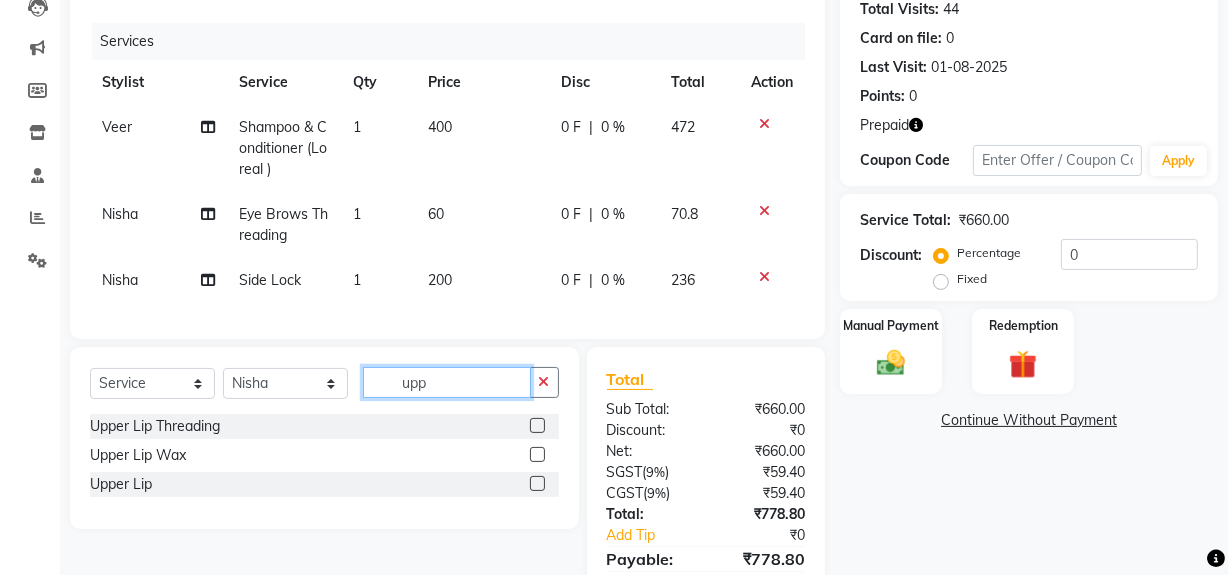 type on "upp" 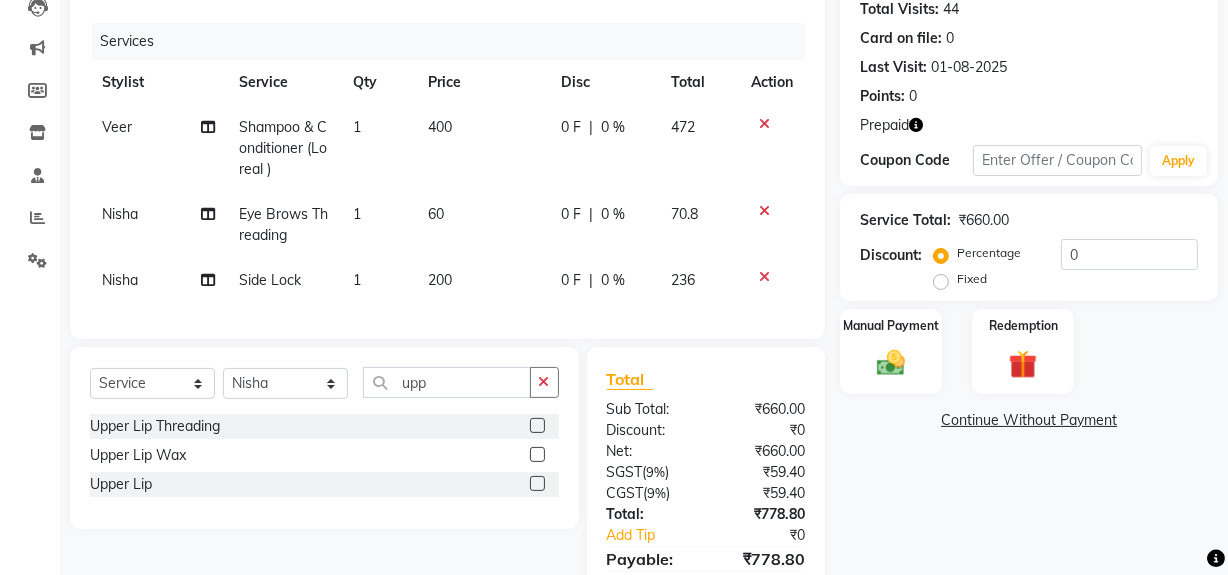 click 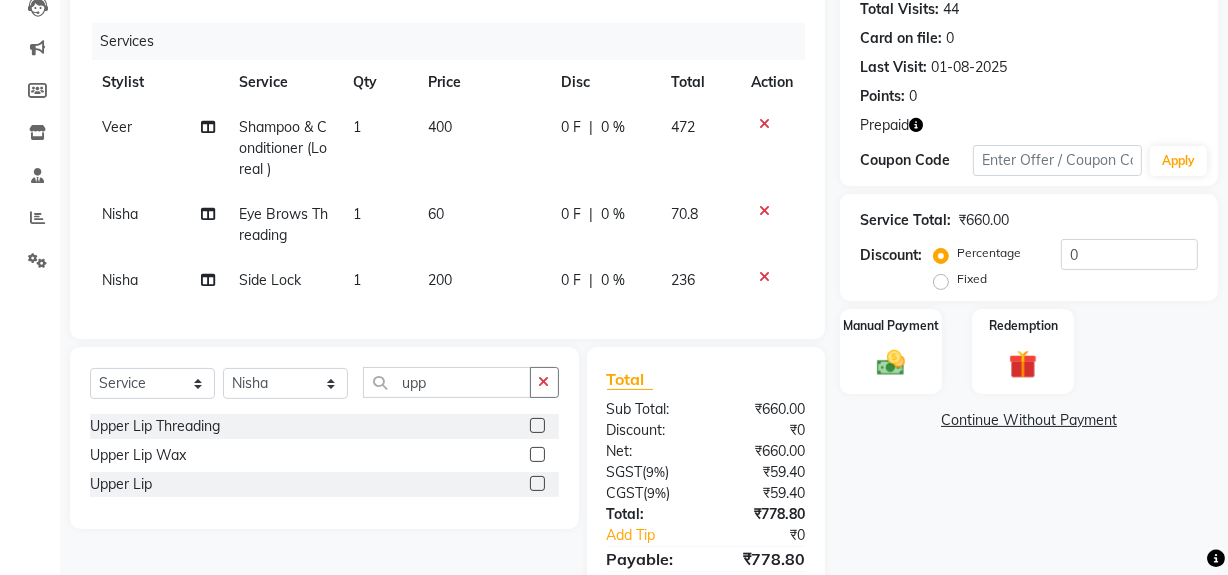 click at bounding box center (536, 455) 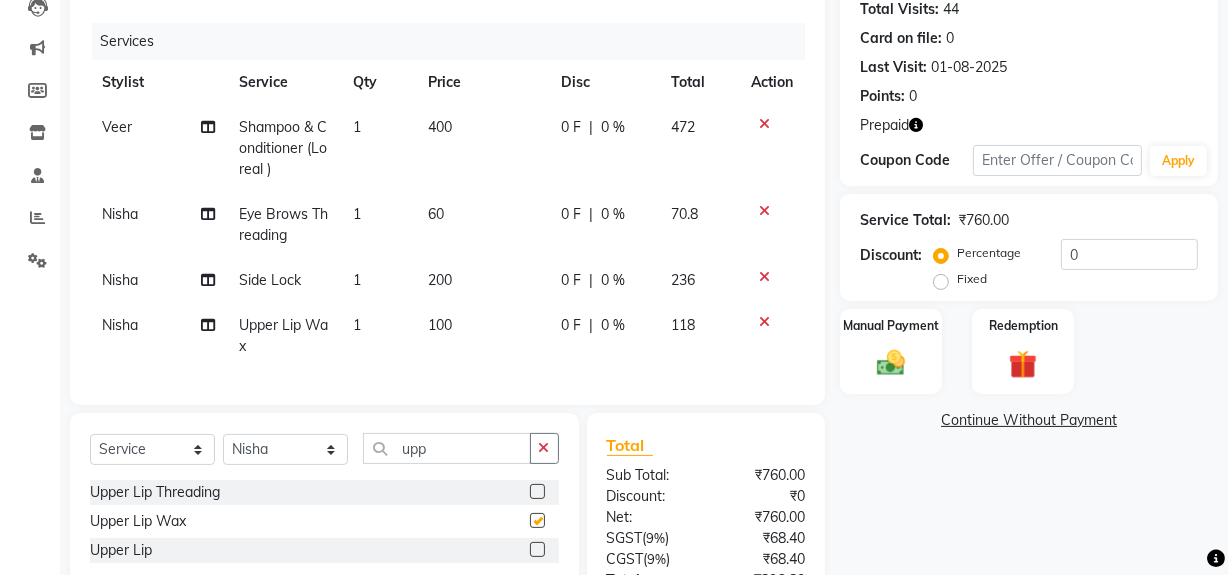 checkbox on "false" 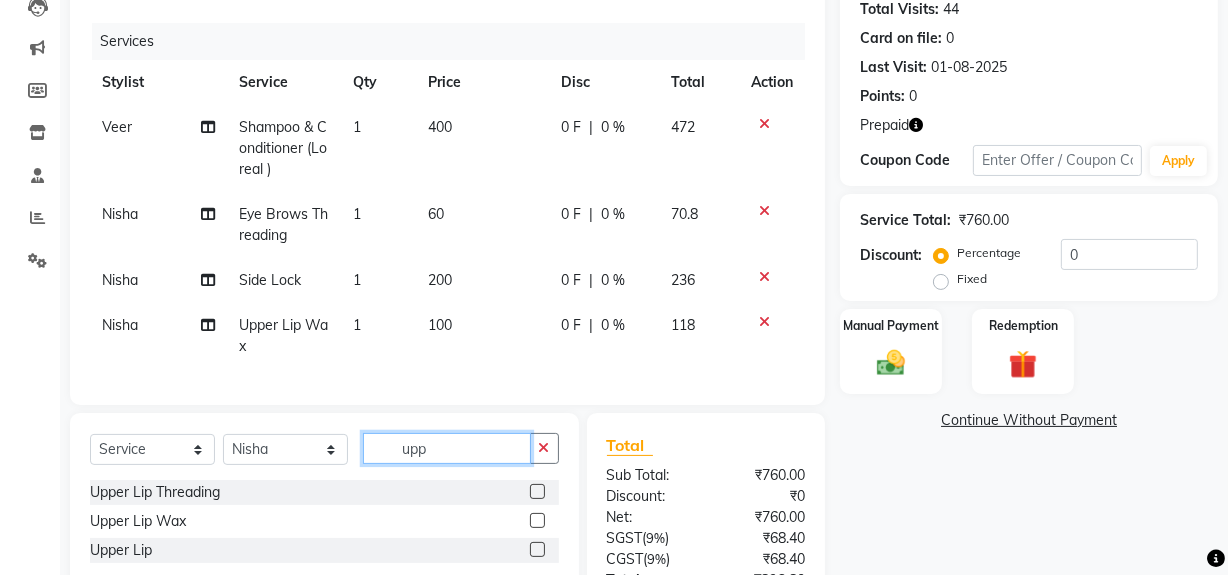 click on "upp" 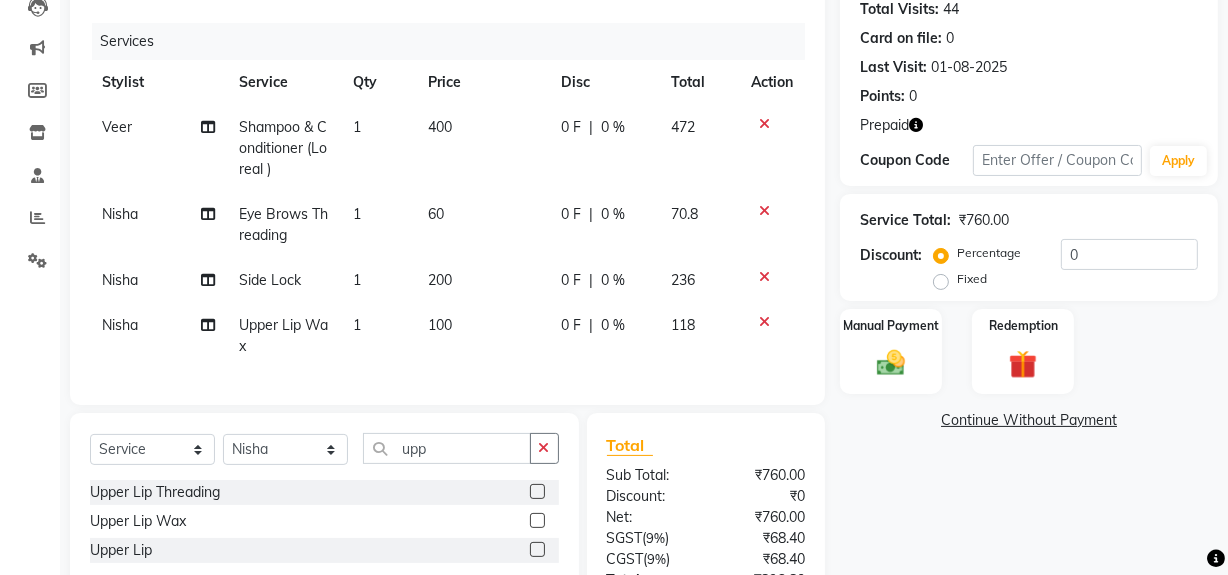 click on "60" 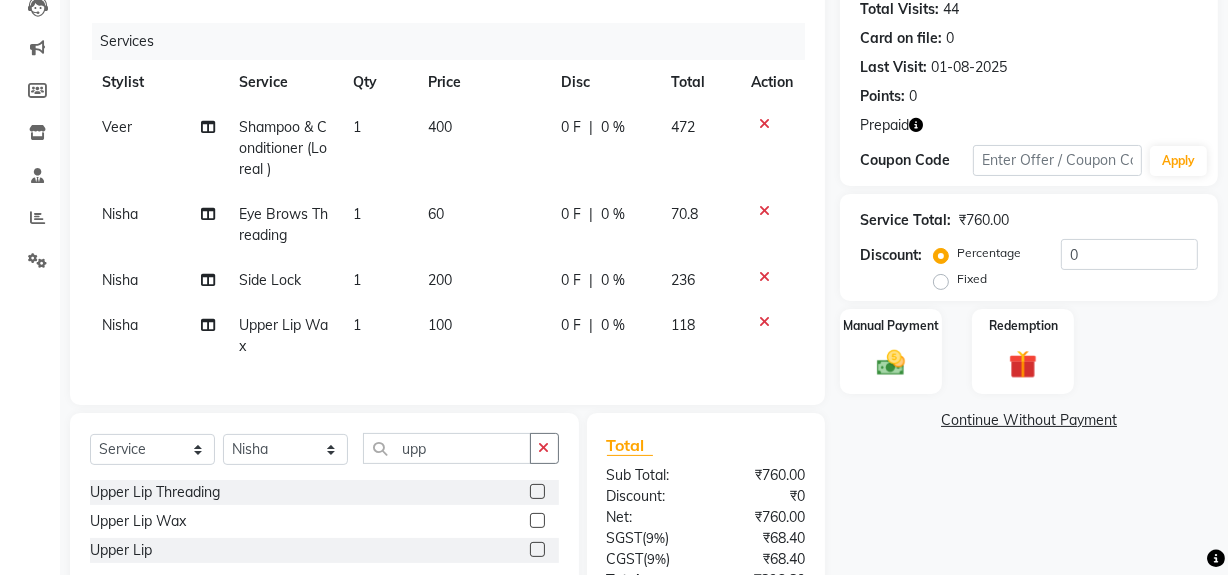 select on "57114" 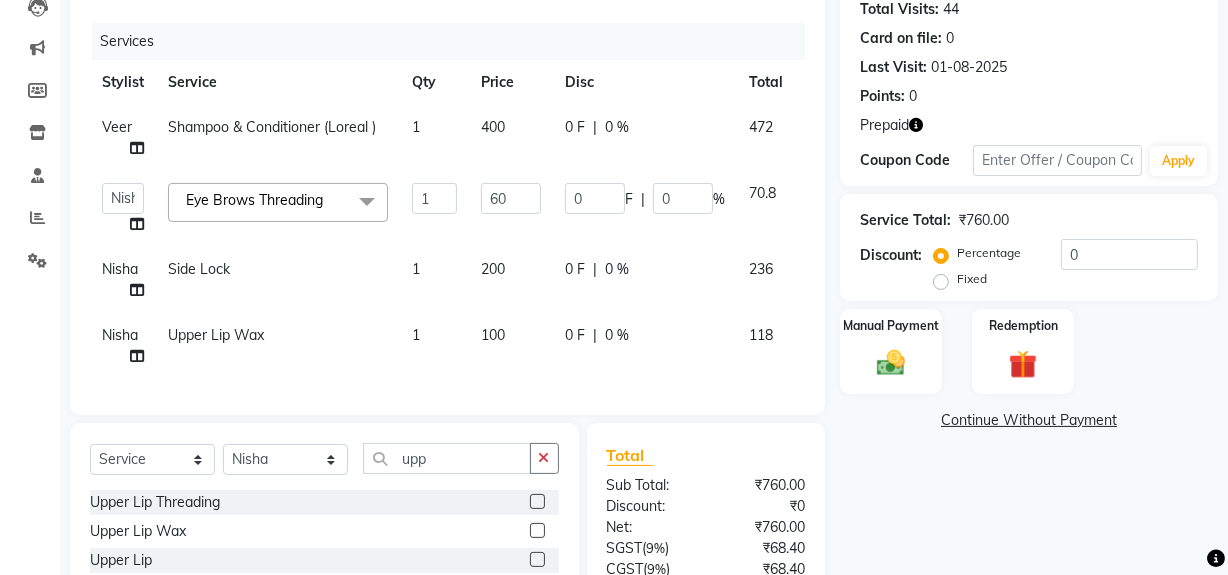 click on "200" 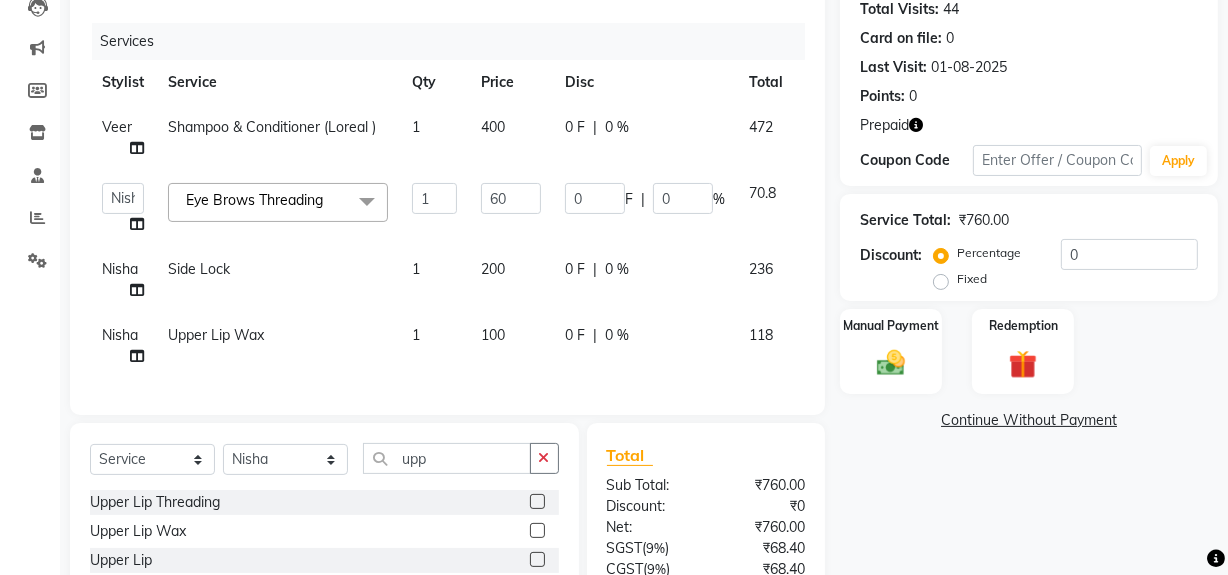 select on "57114" 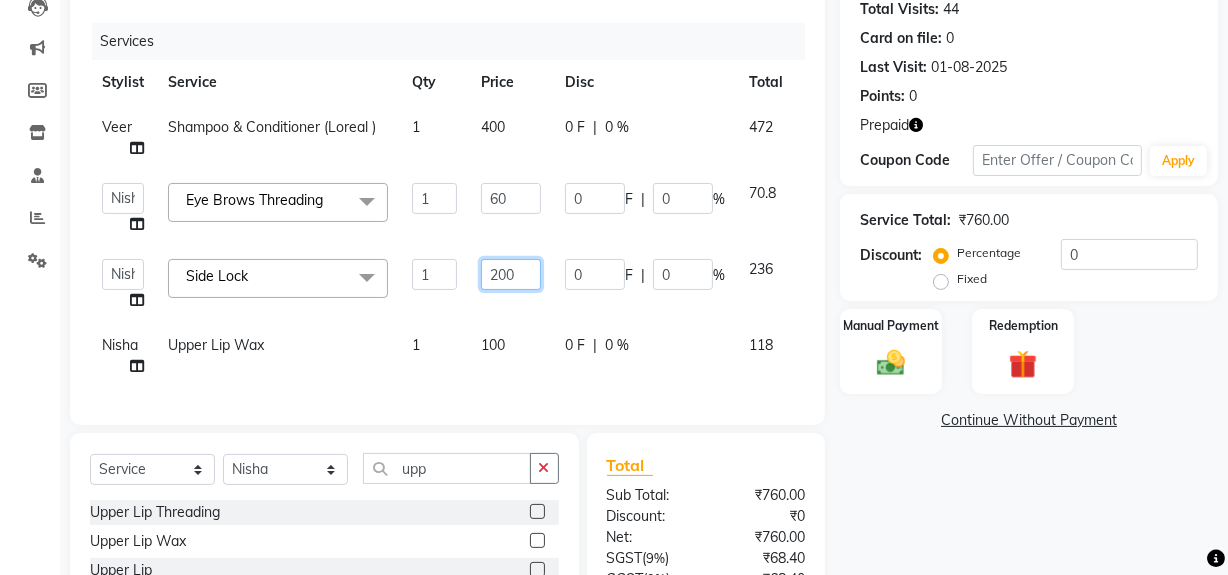 drag, startPoint x: 492, startPoint y: 268, endPoint x: 544, endPoint y: 269, distance: 52.009613 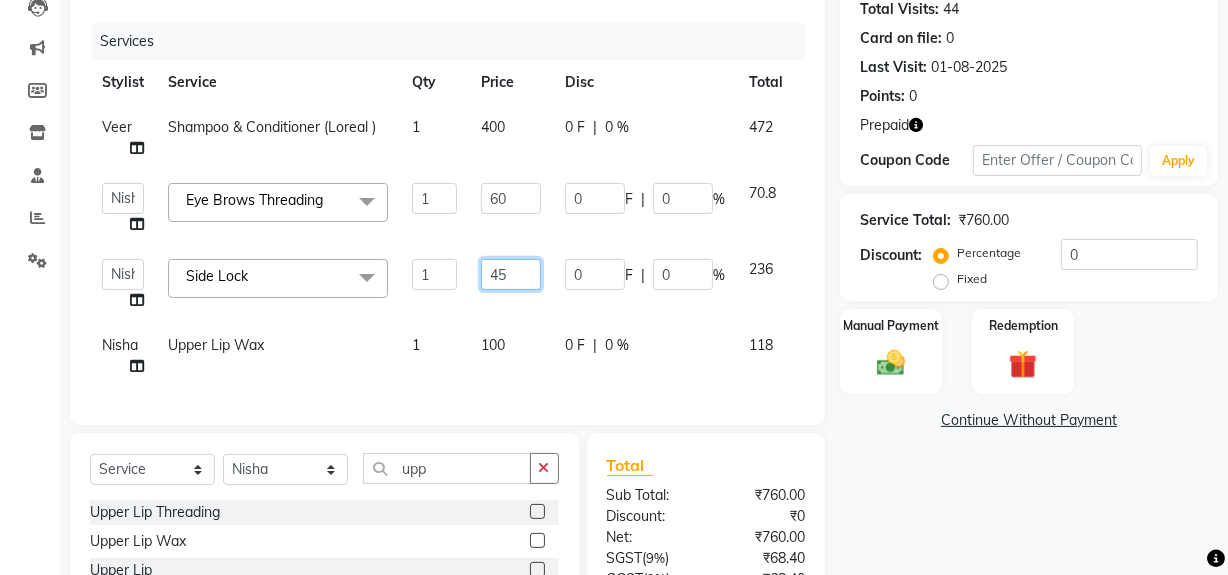 type on "450" 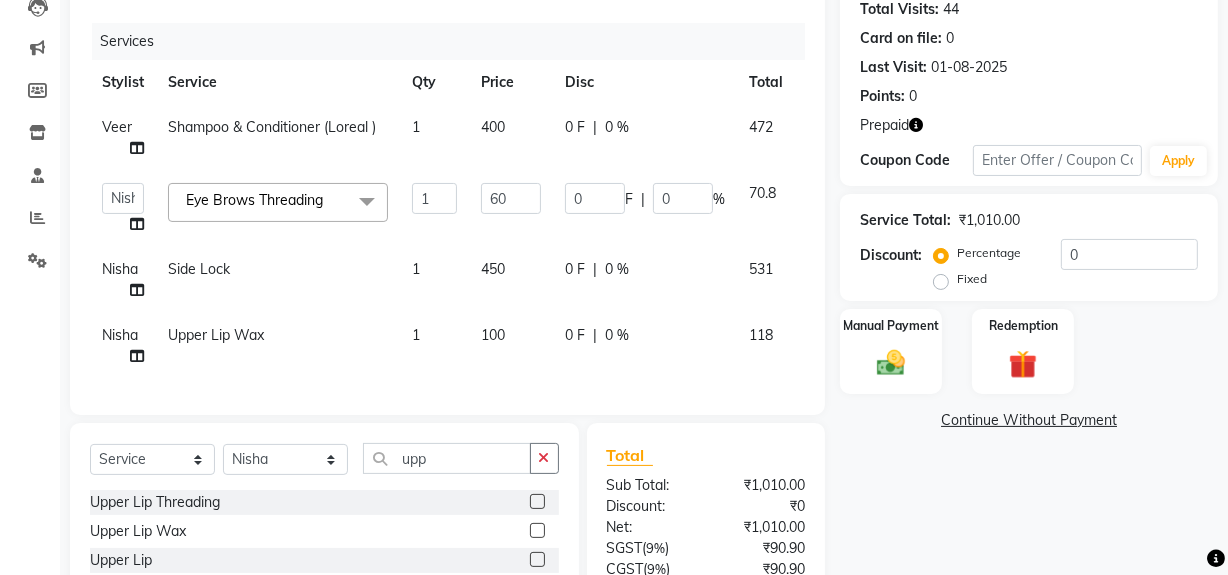 click on "Name: [FIRST]  Membership:  No Active Membership  Total Visits:  44 Card on file:  0 Last Visit:   01-08-2025 Points:   0  Prepaid Coupon Code Apply Service Total:  [CURRENCY][PHONE]  Discount:  Percentage   Fixed  0 Manual Payment Redemption  Continue Without Payment" 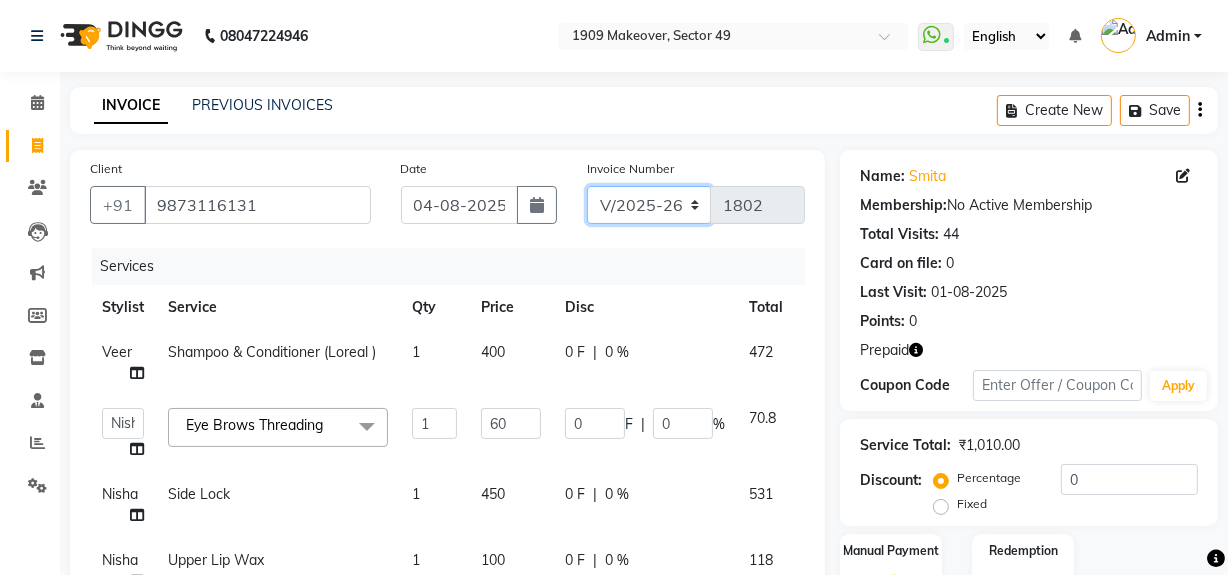 drag, startPoint x: 664, startPoint y: 196, endPoint x: 664, endPoint y: 222, distance: 26 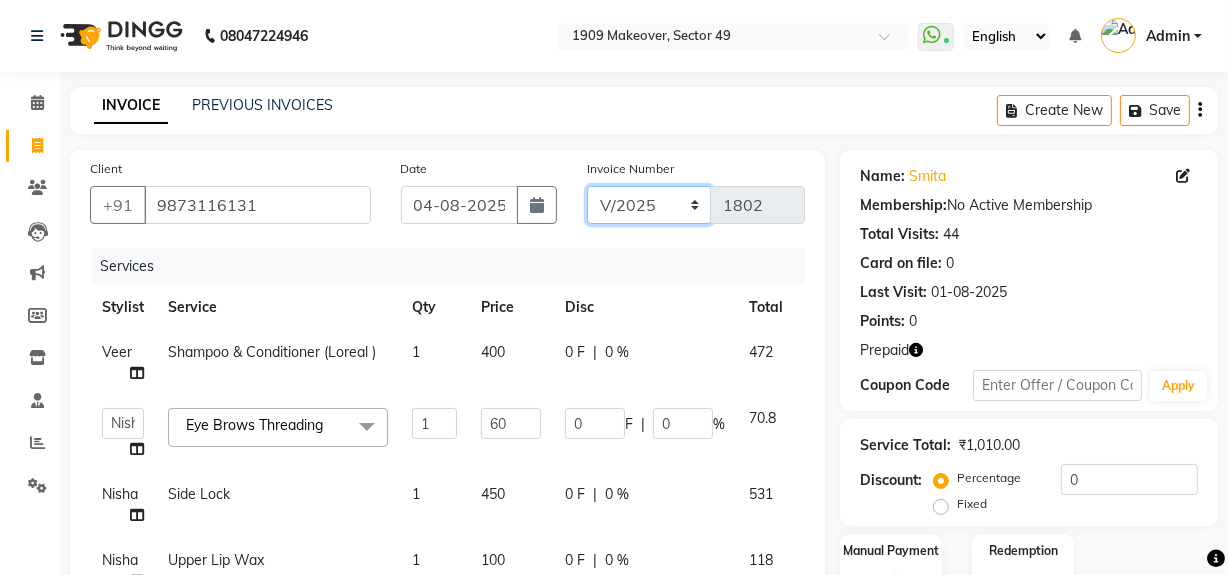 click on "V/2025 V/2025-26" 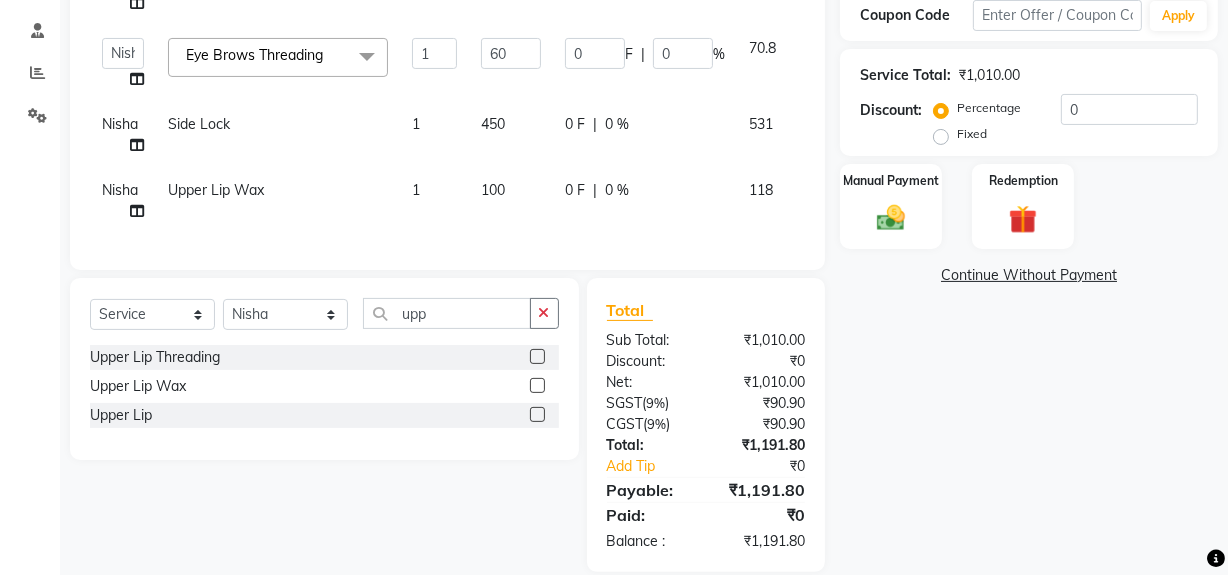 scroll, scrollTop: 410, scrollLeft: 0, axis: vertical 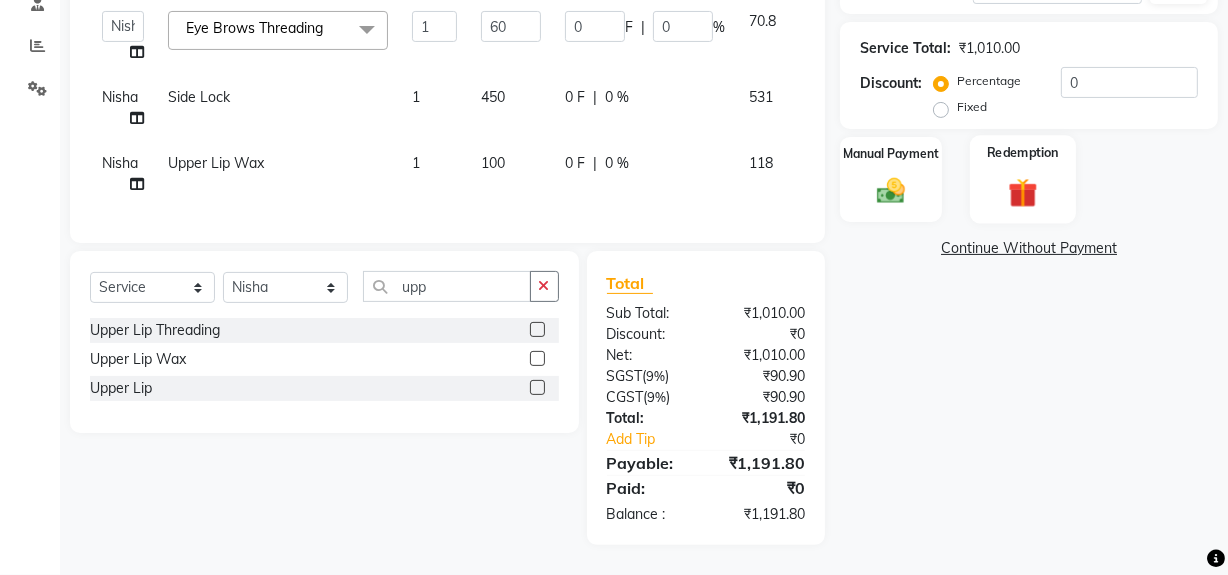 click 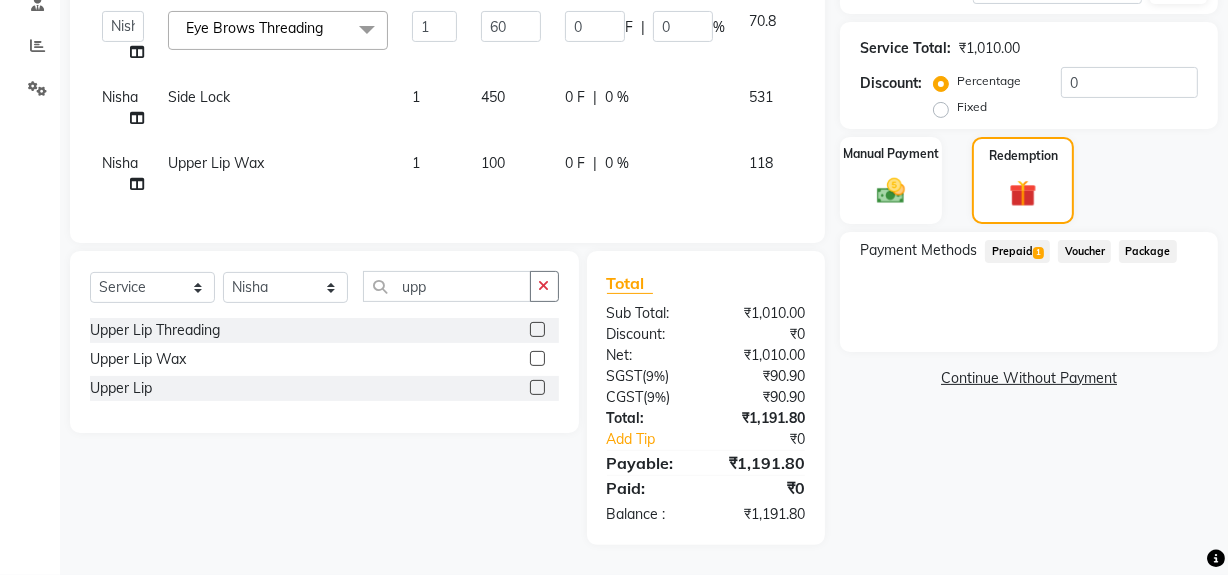 click on "Prepaid  1" 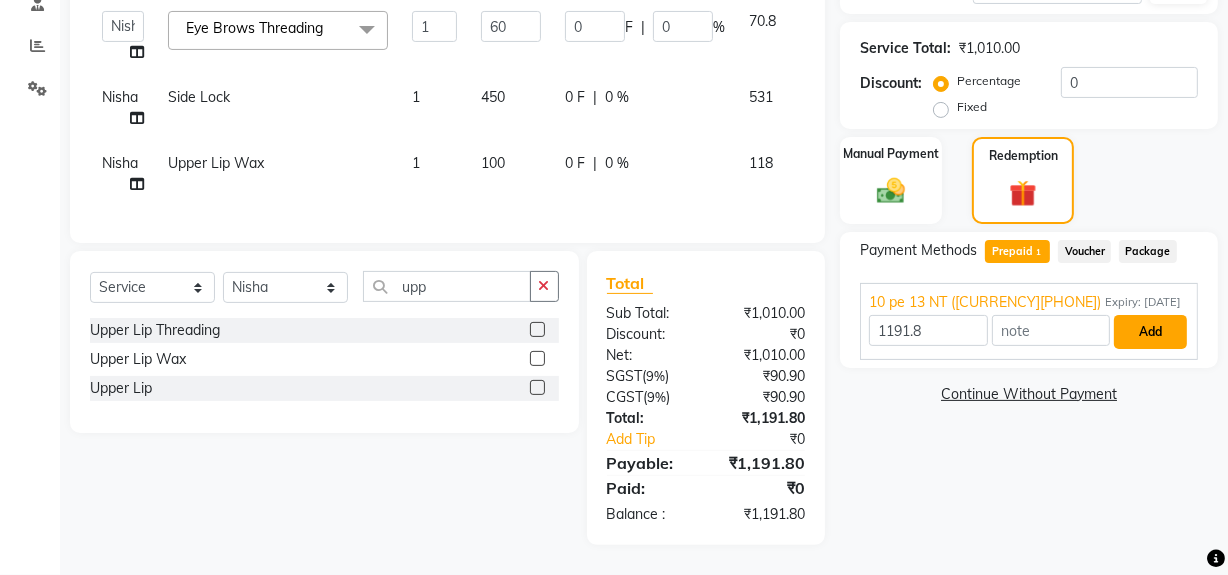click on "Add" at bounding box center [1150, 332] 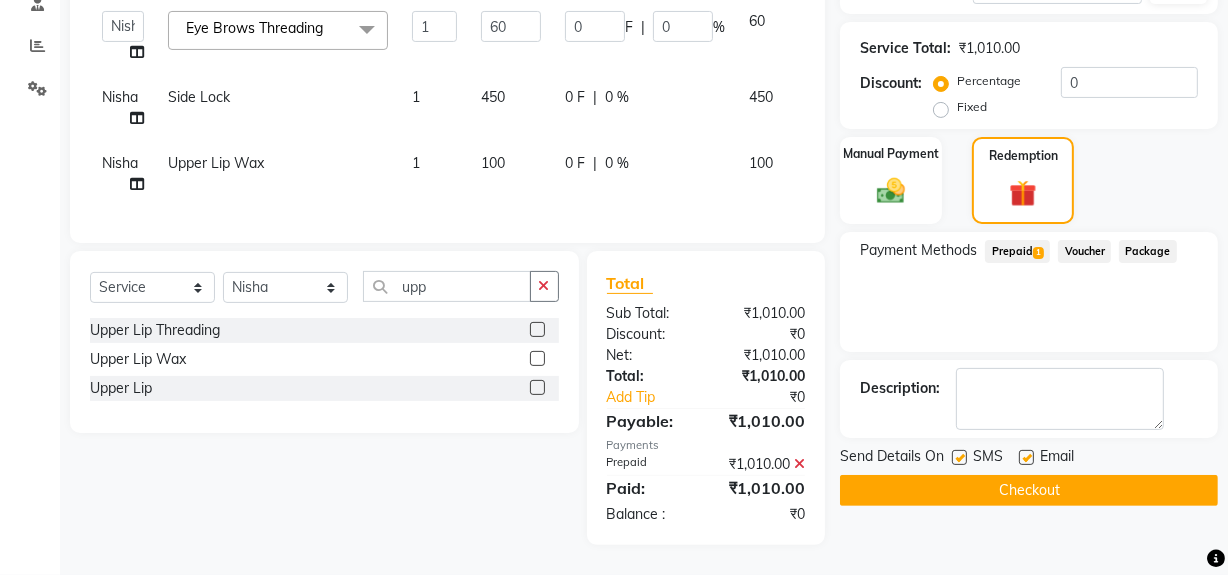 scroll, scrollTop: 410, scrollLeft: 0, axis: vertical 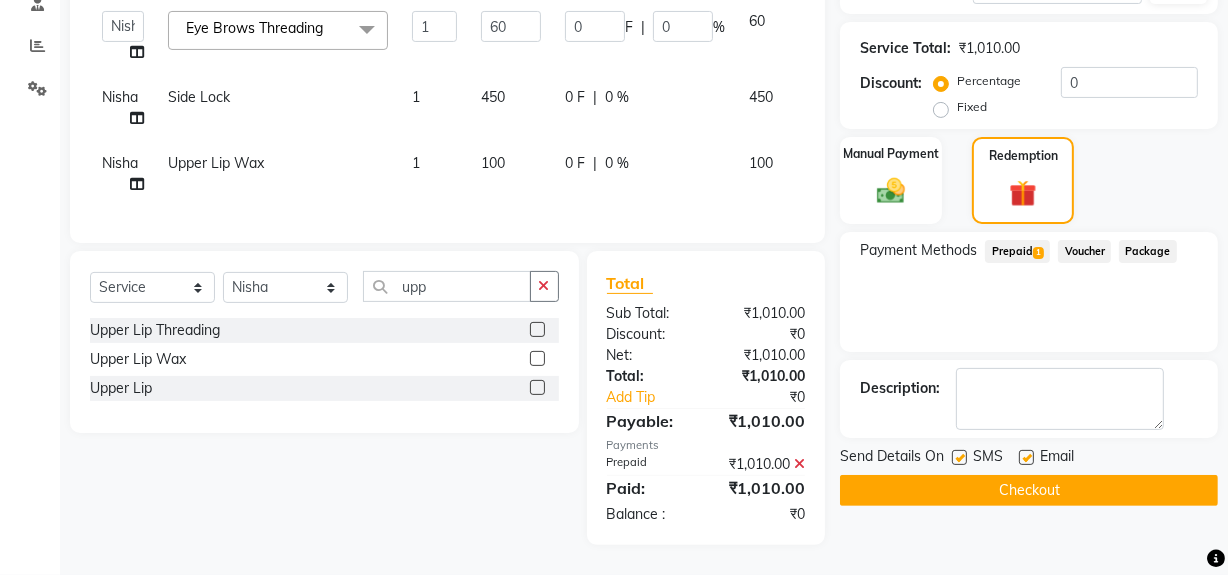 click on "Checkout" 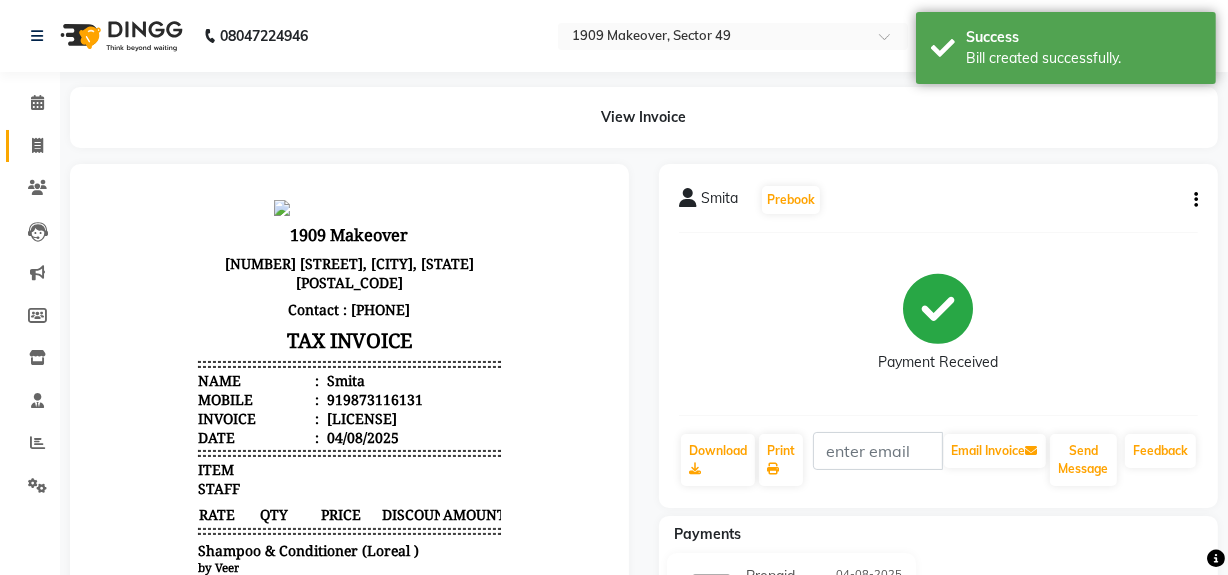 scroll, scrollTop: 0, scrollLeft: 0, axis: both 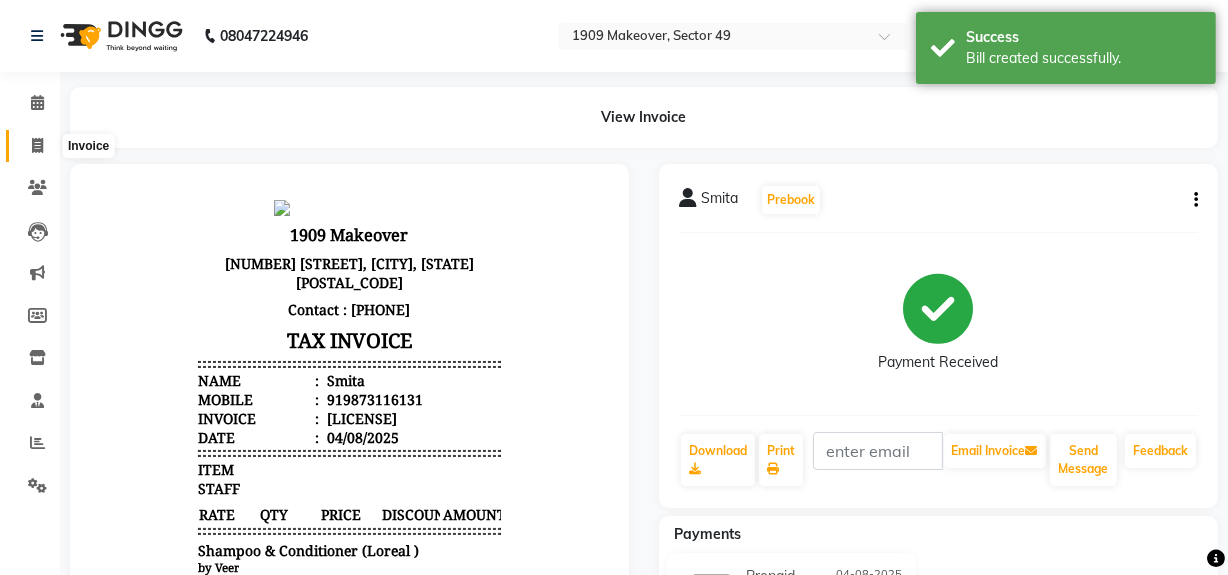 click 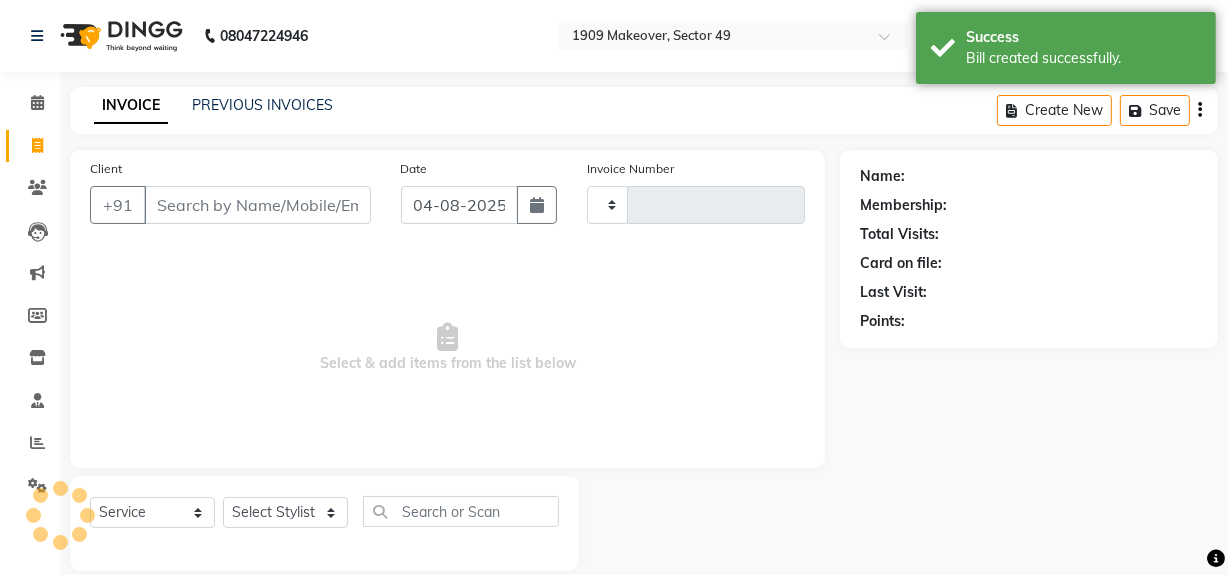 scroll, scrollTop: 26, scrollLeft: 0, axis: vertical 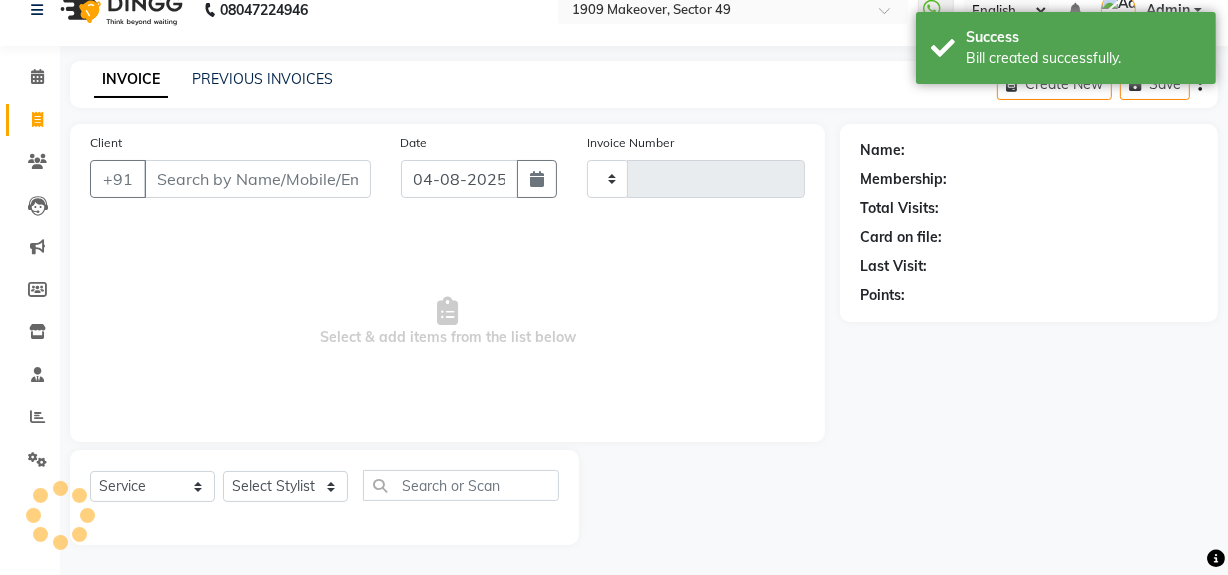 type on "1802" 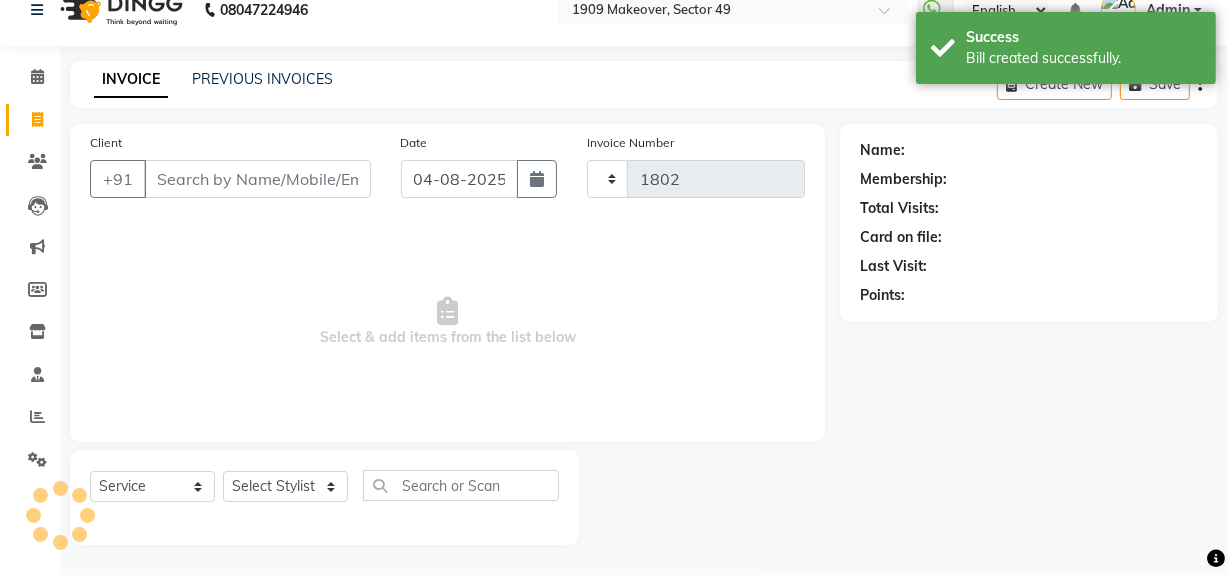 select on "6923" 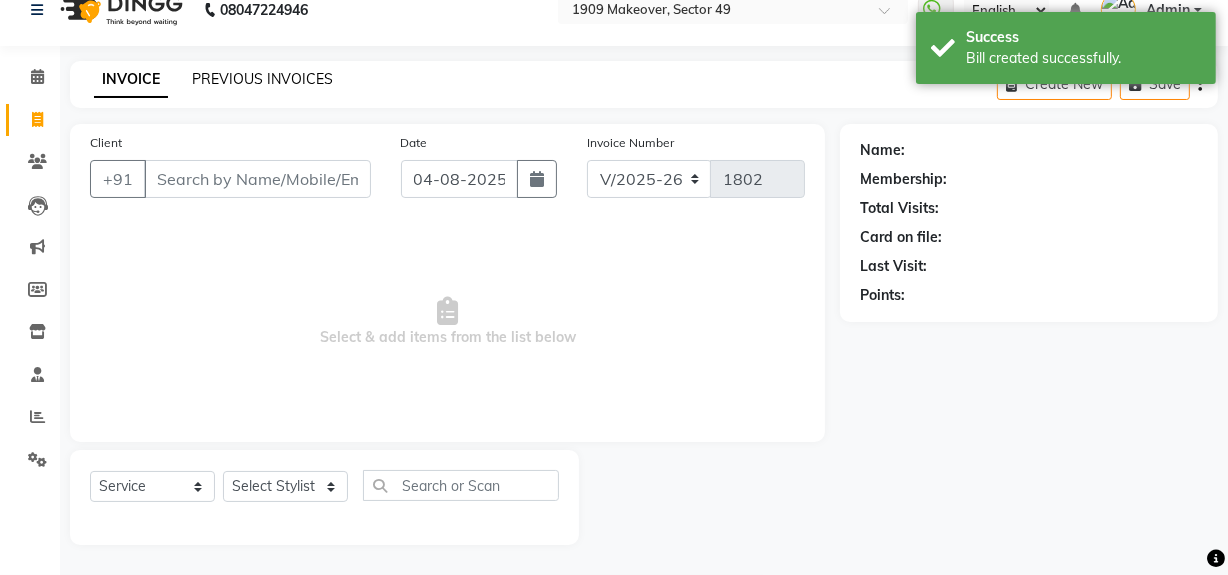 click on "PREVIOUS INVOICES" 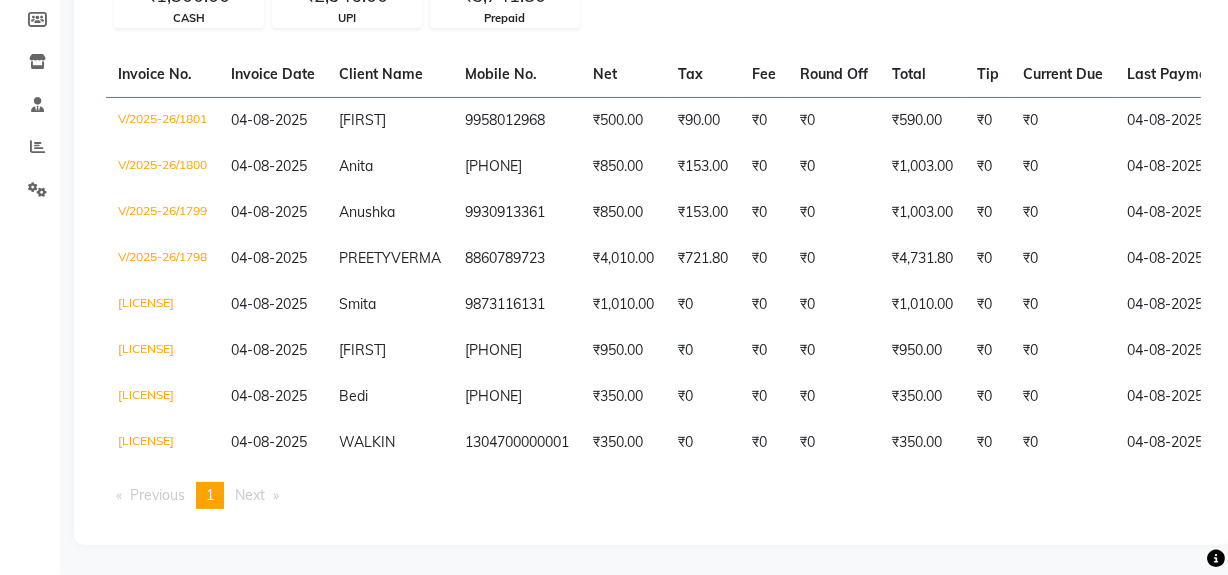 scroll, scrollTop: 330, scrollLeft: 0, axis: vertical 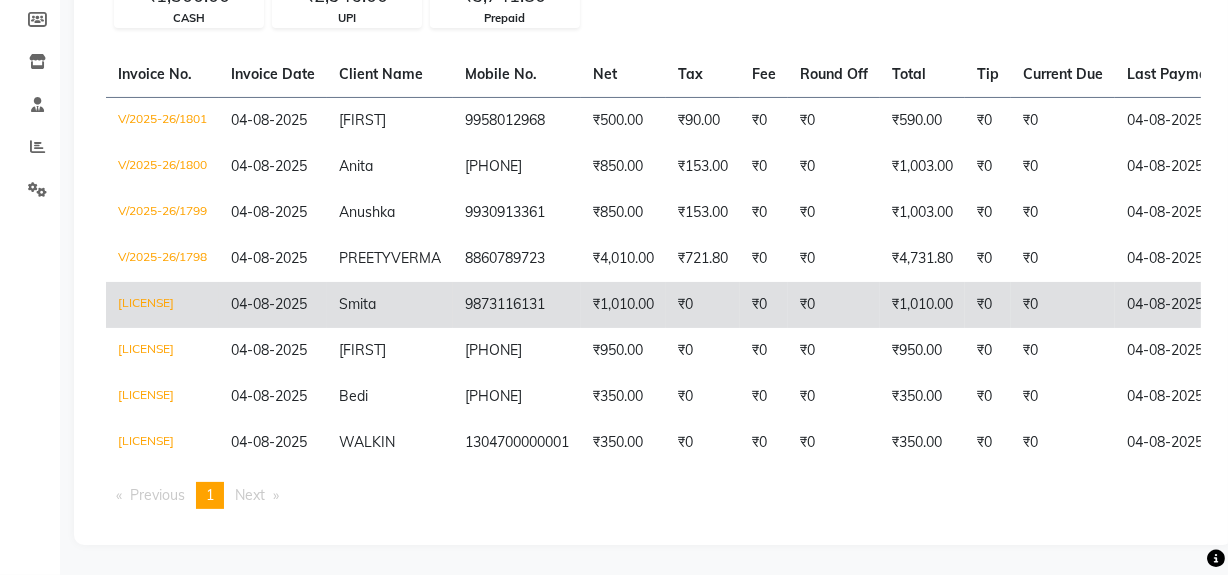 click on "₹1,010.00" 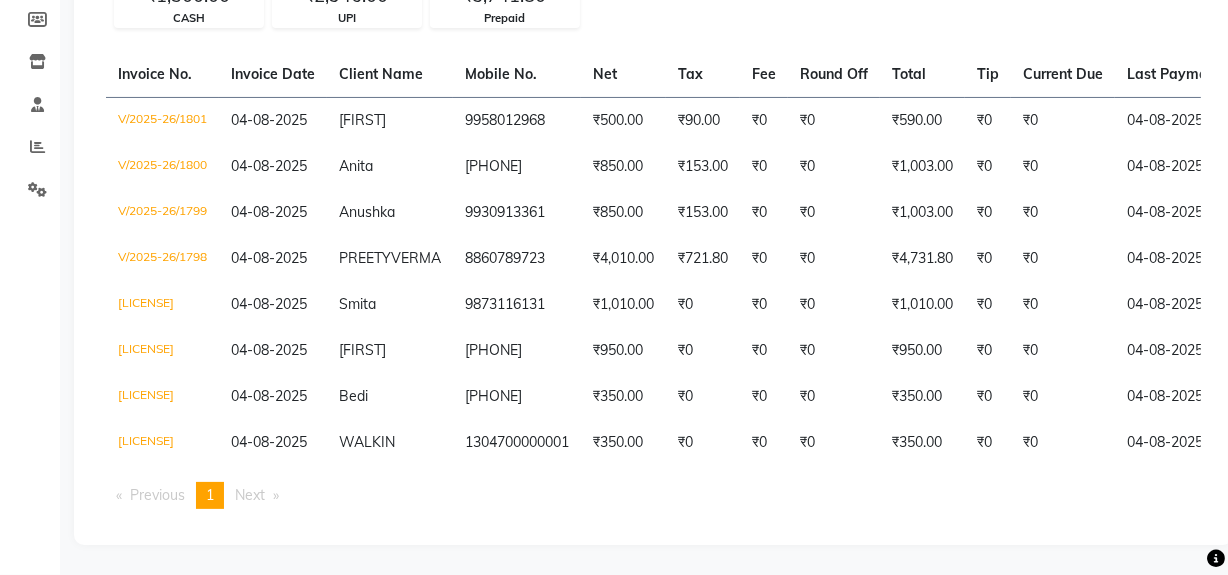 scroll, scrollTop: 0, scrollLeft: 0, axis: both 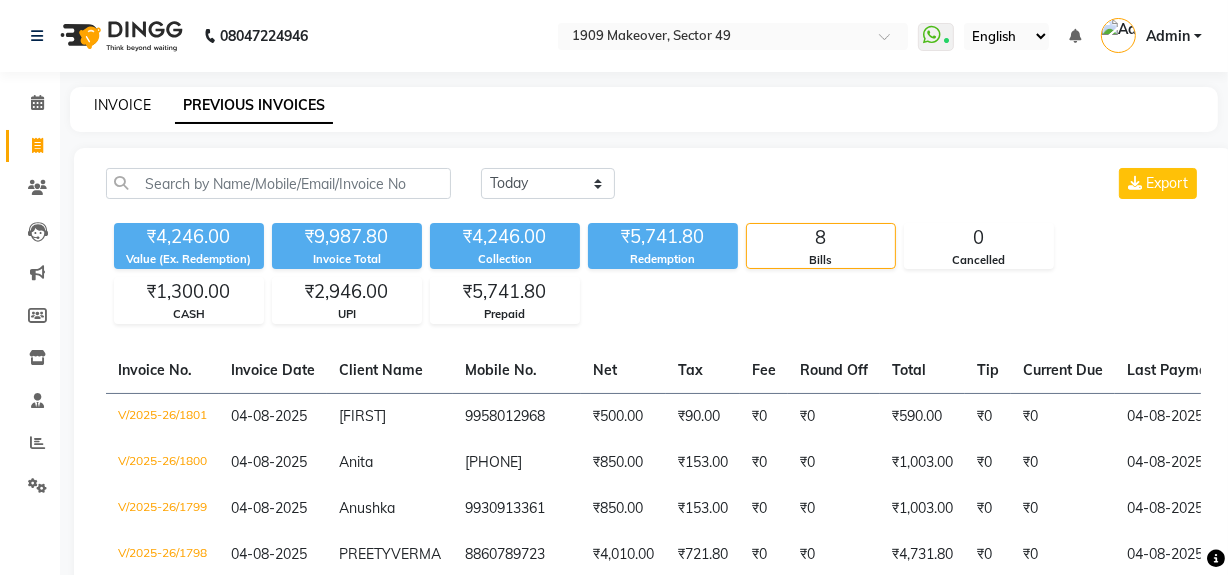 click on "INVOICE" 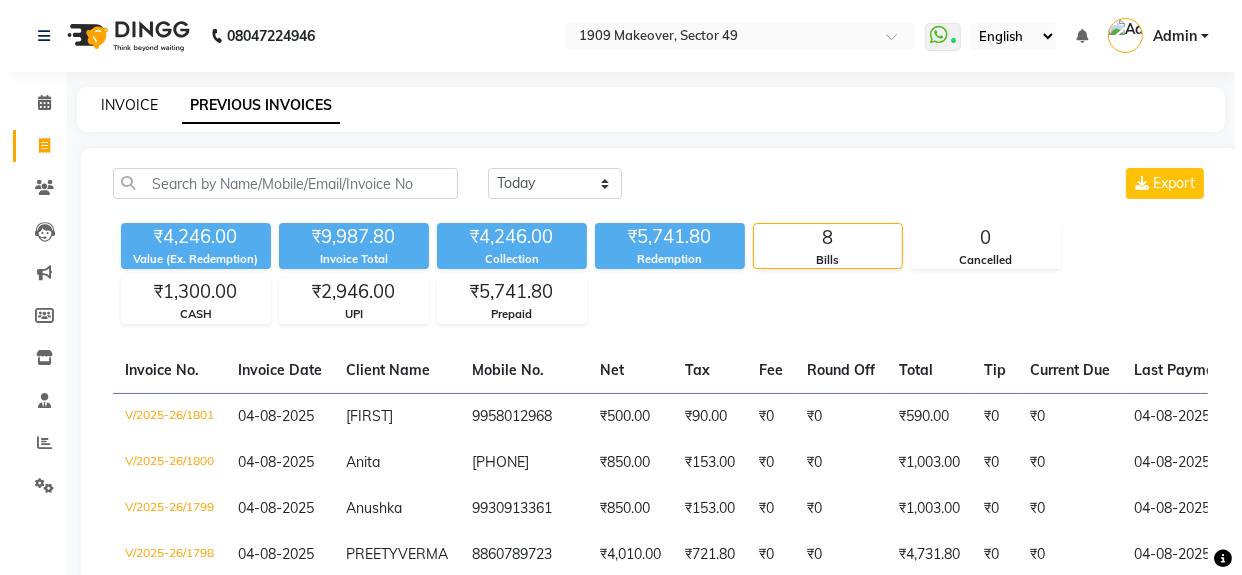 scroll, scrollTop: 26, scrollLeft: 0, axis: vertical 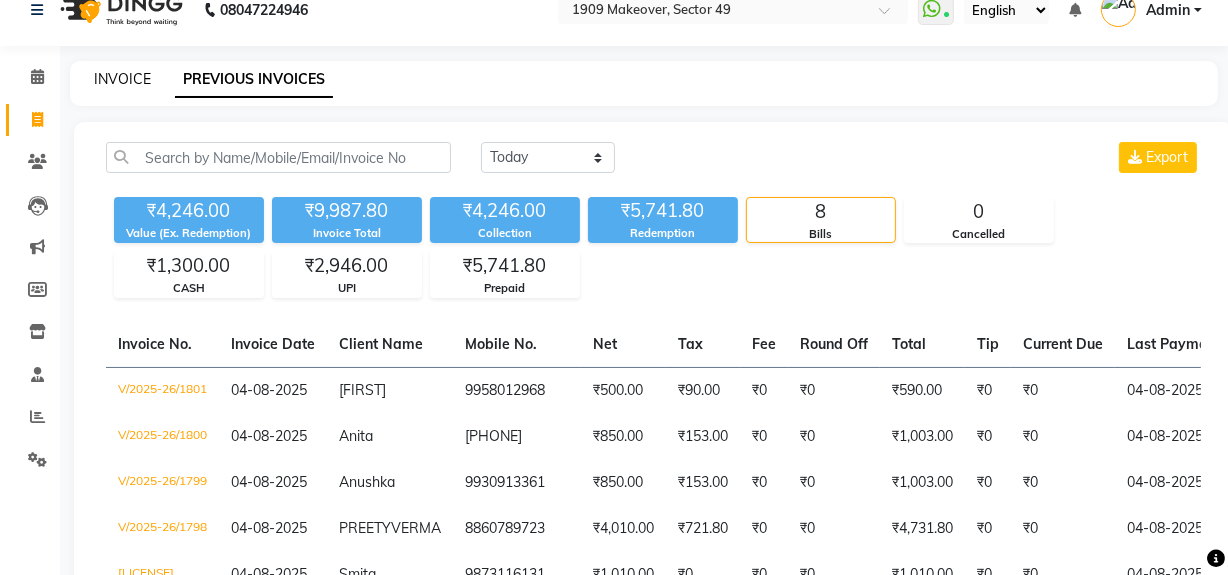 select on "6923" 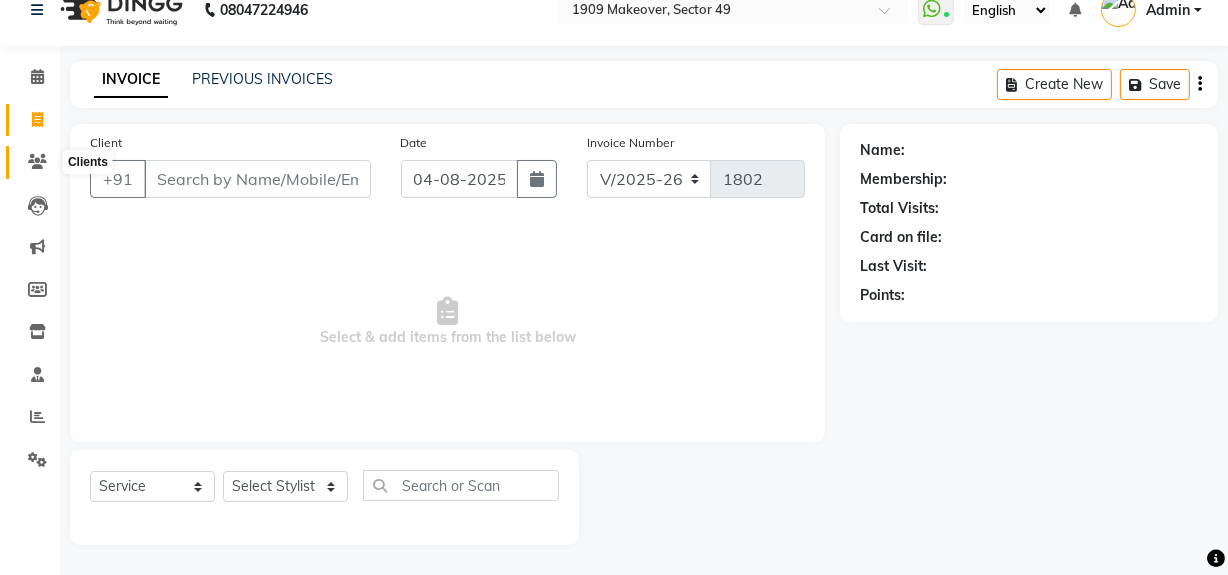 click 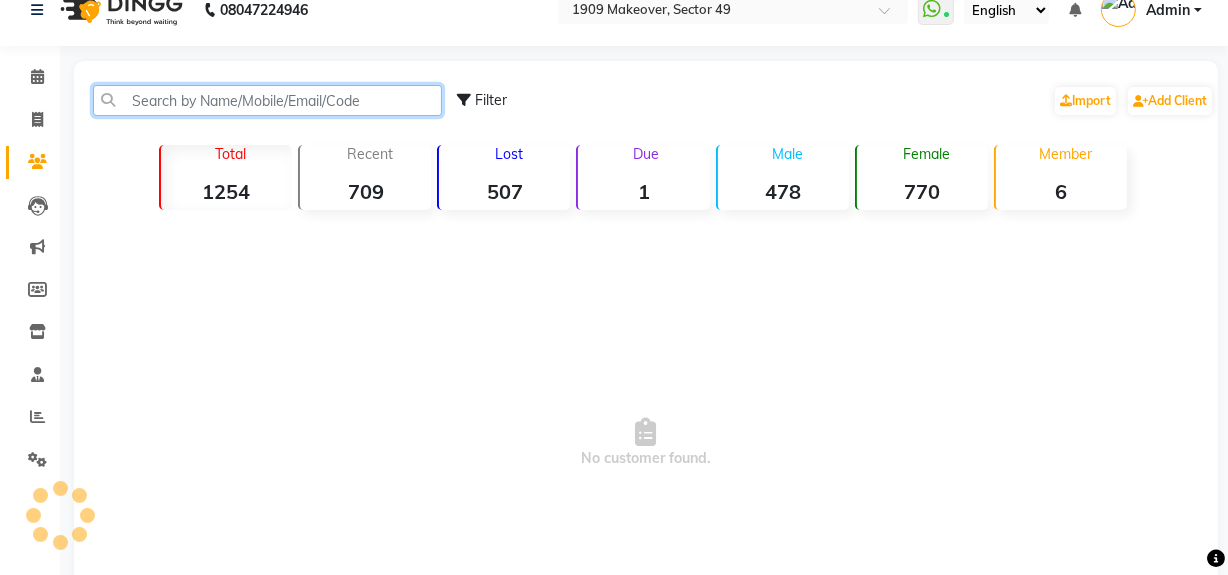 click 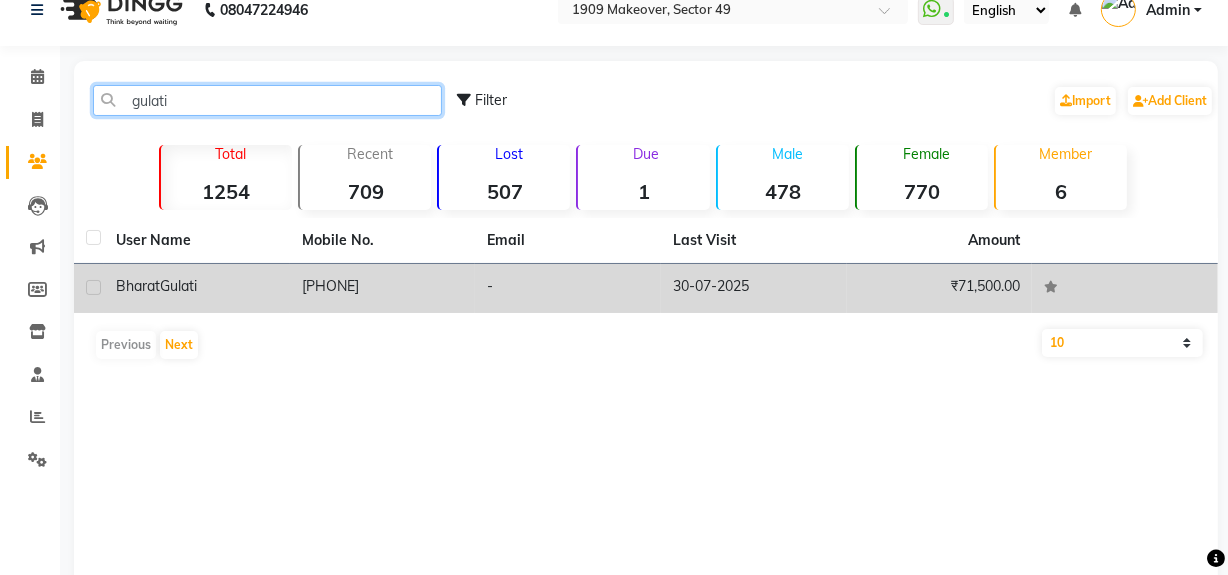 type on "gulati" 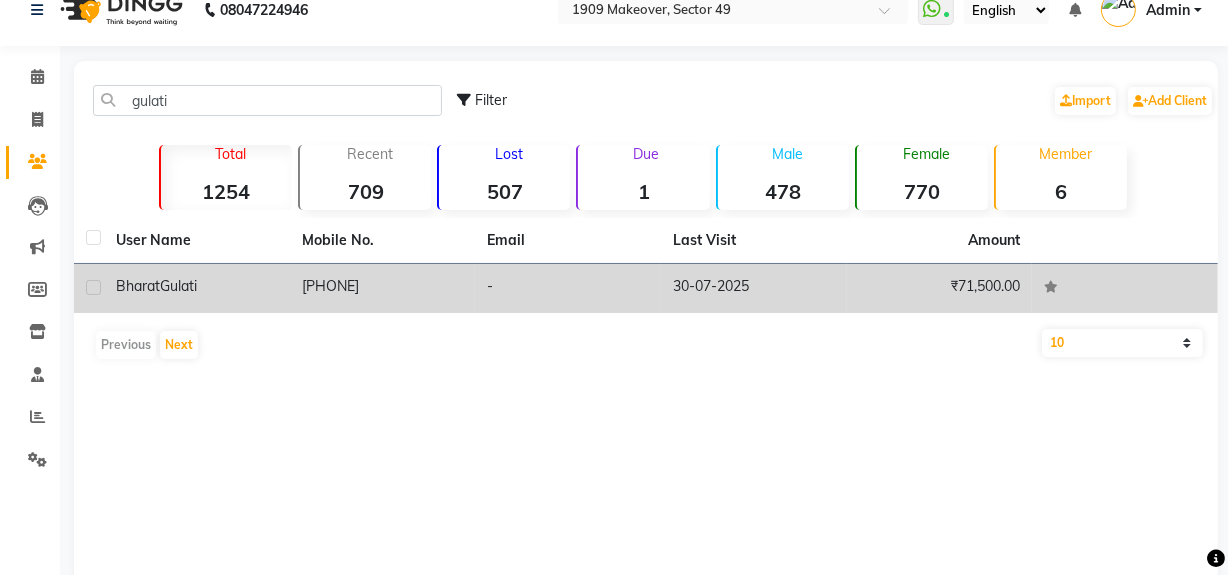 click on "-" 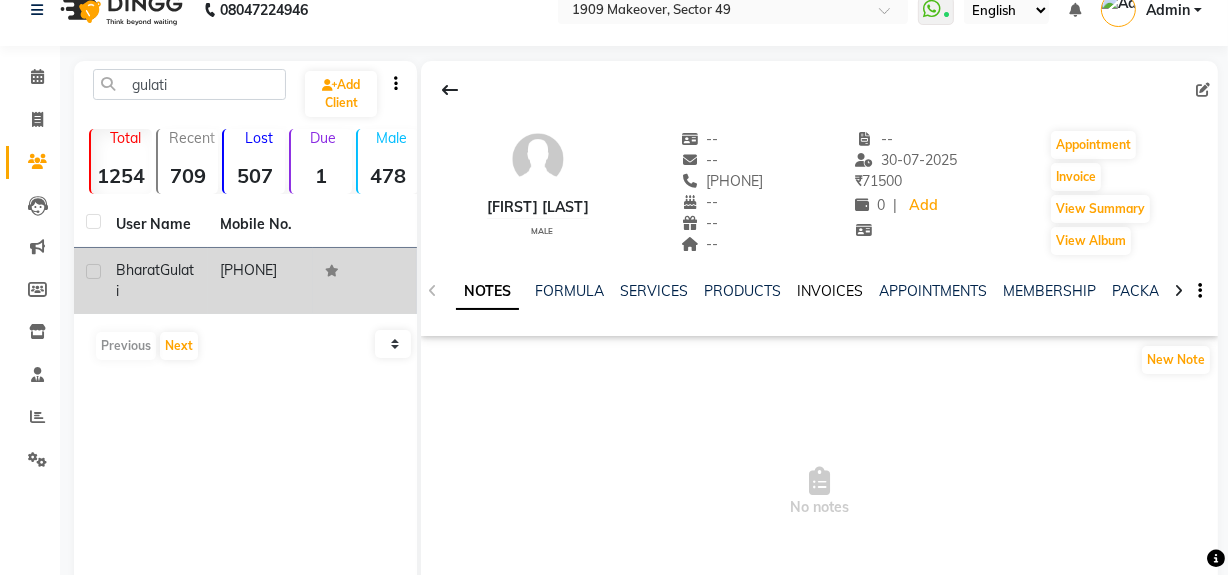 click on "INVOICES" 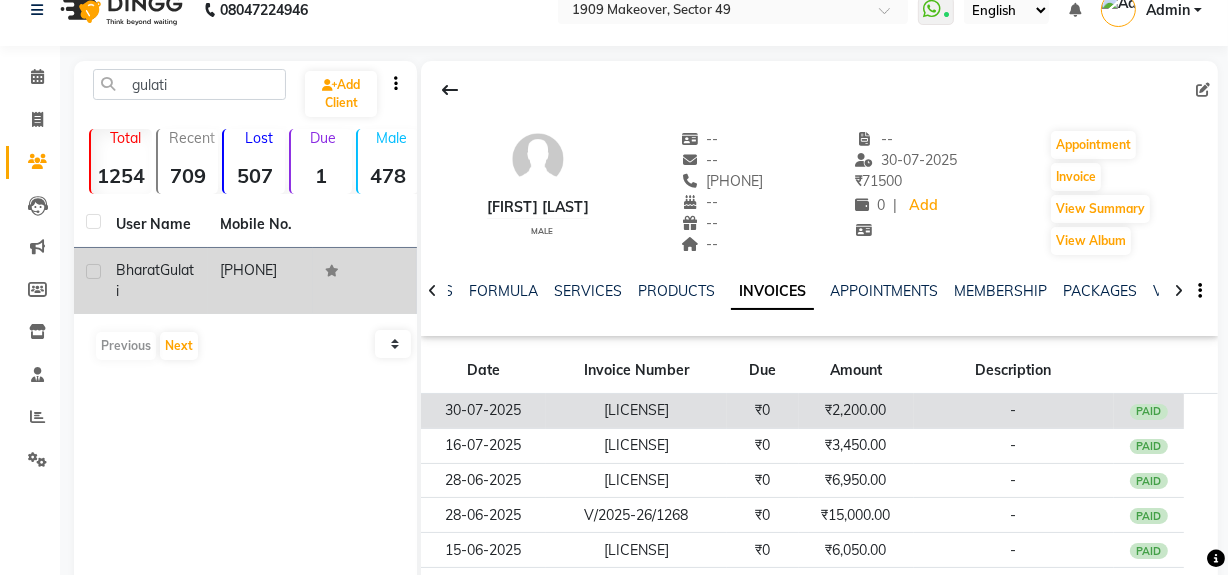 click on "₹2,200.00" 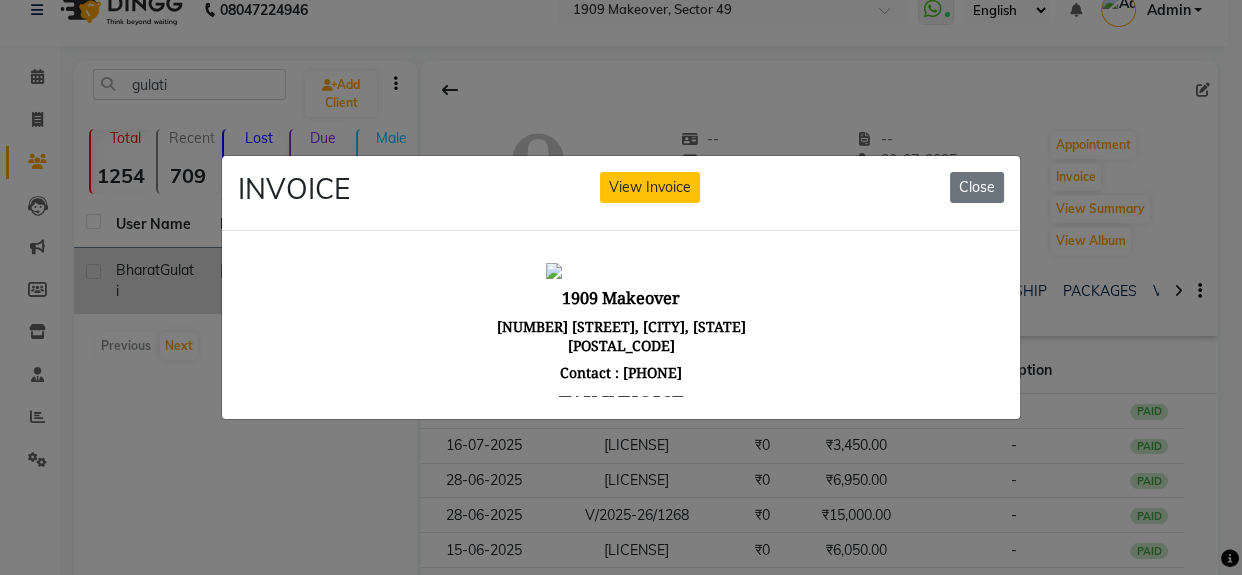 scroll, scrollTop: 0, scrollLeft: 0, axis: both 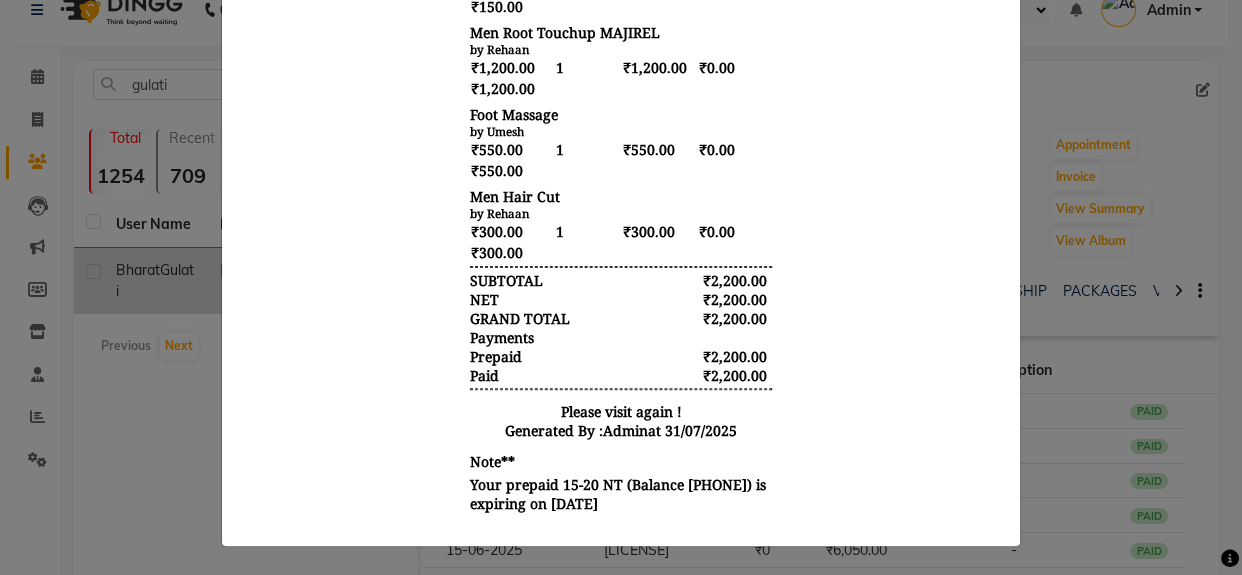 click on "INVOICE View Invoice Close" 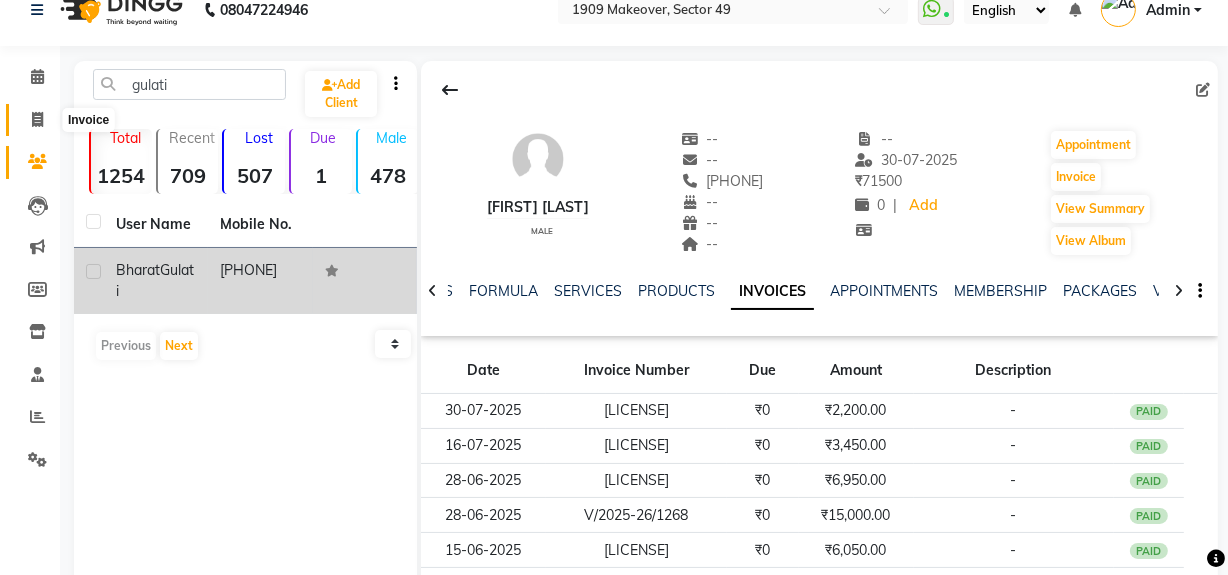 click 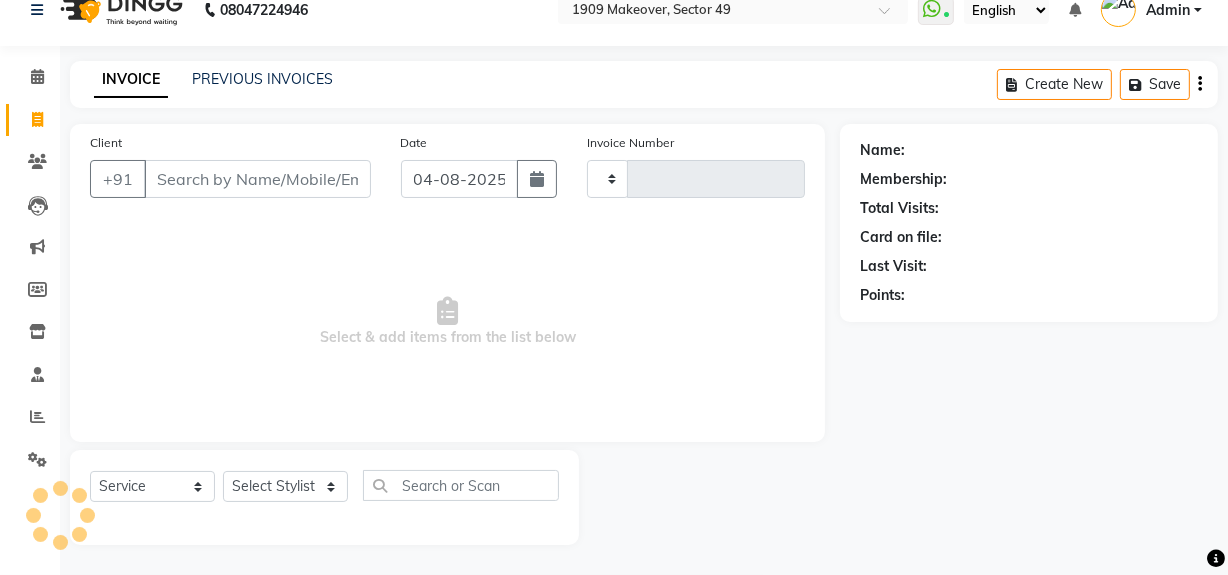 type on "1802" 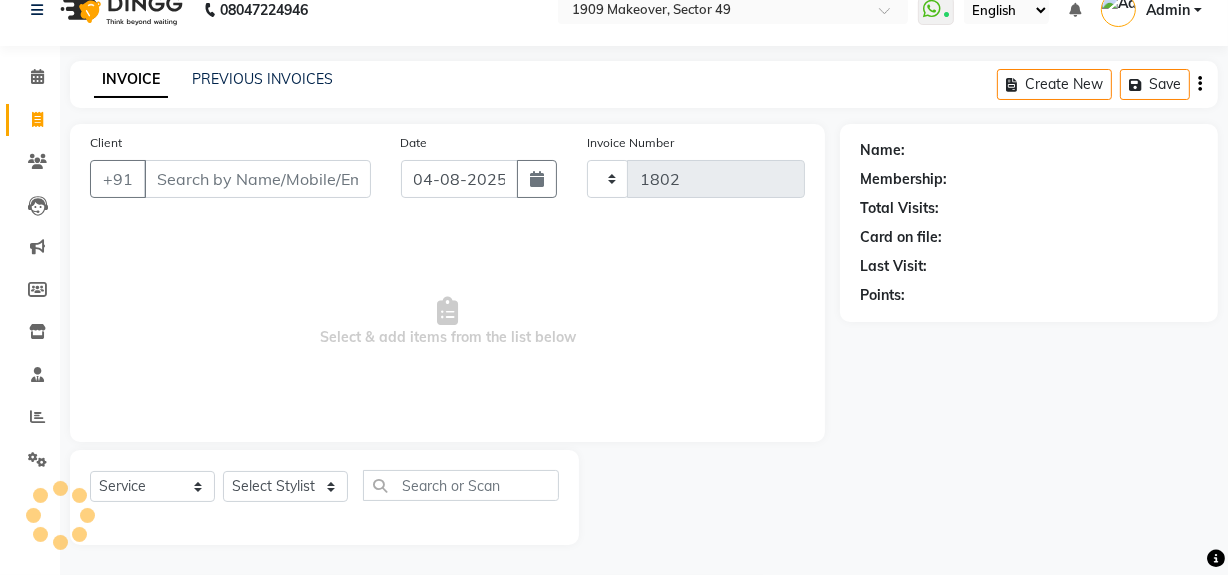 select on "6923" 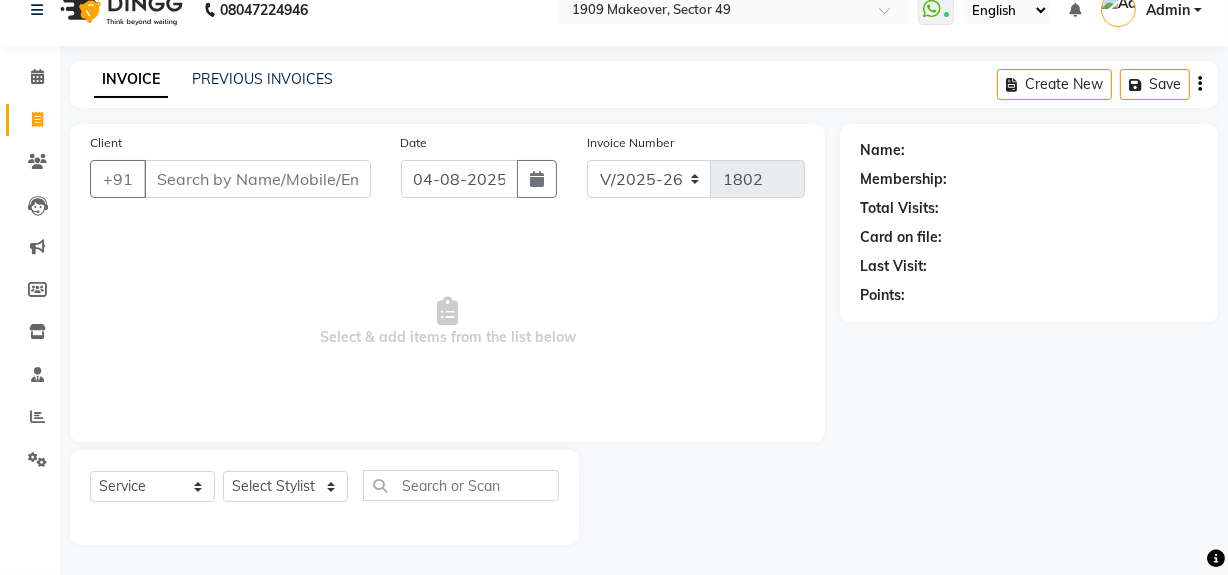 click on "Select & add items from the list below" at bounding box center [447, 322] 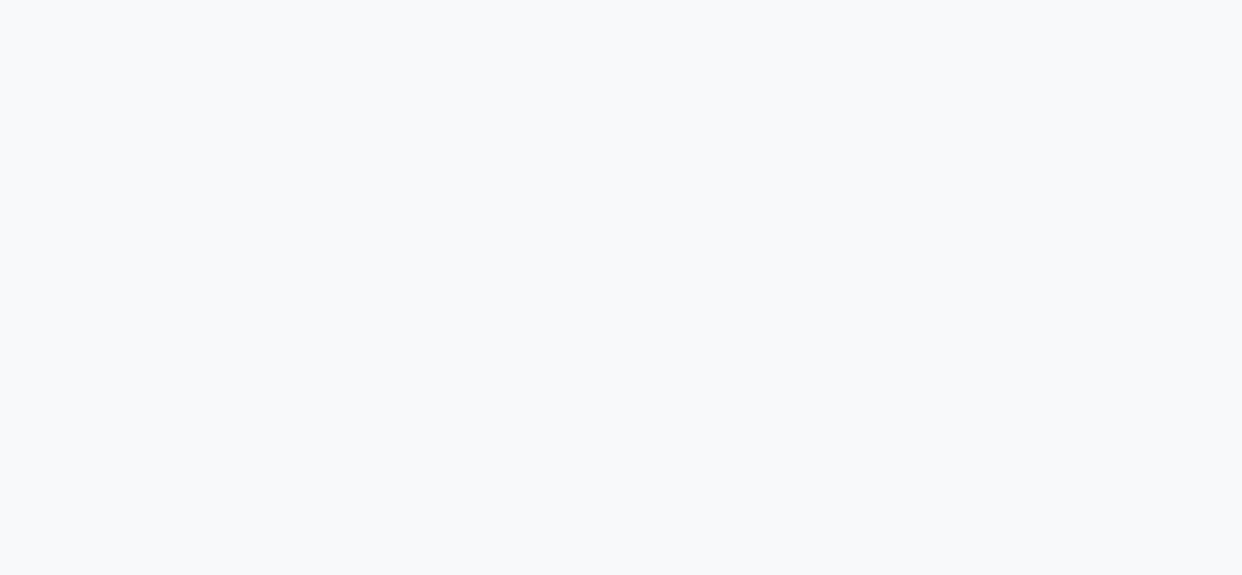 scroll, scrollTop: 0, scrollLeft: 0, axis: both 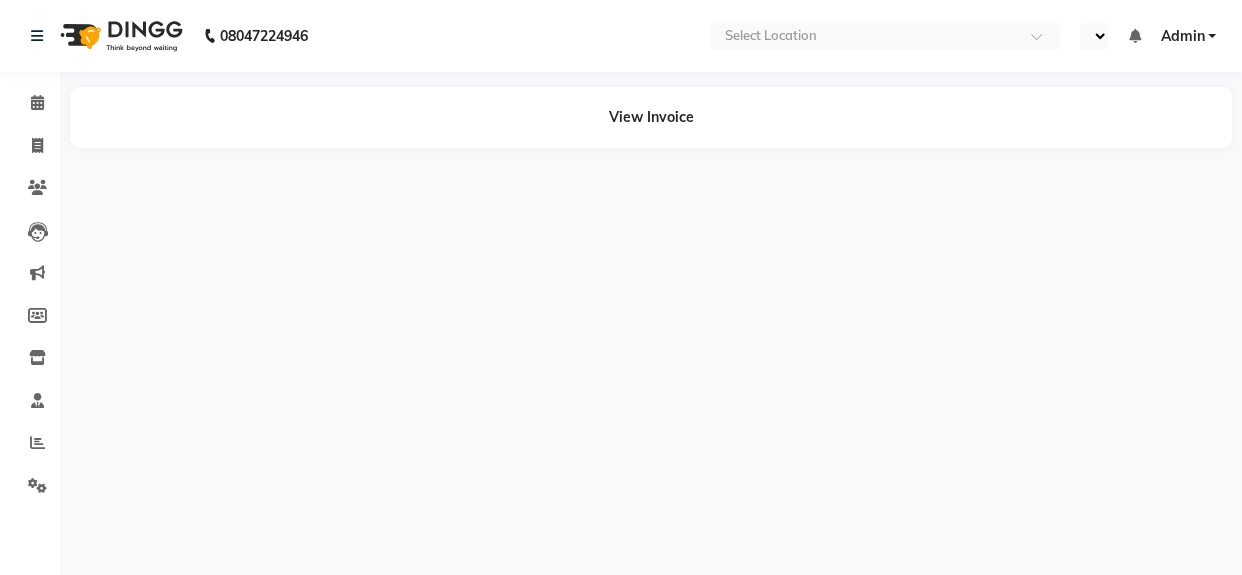 select on "en" 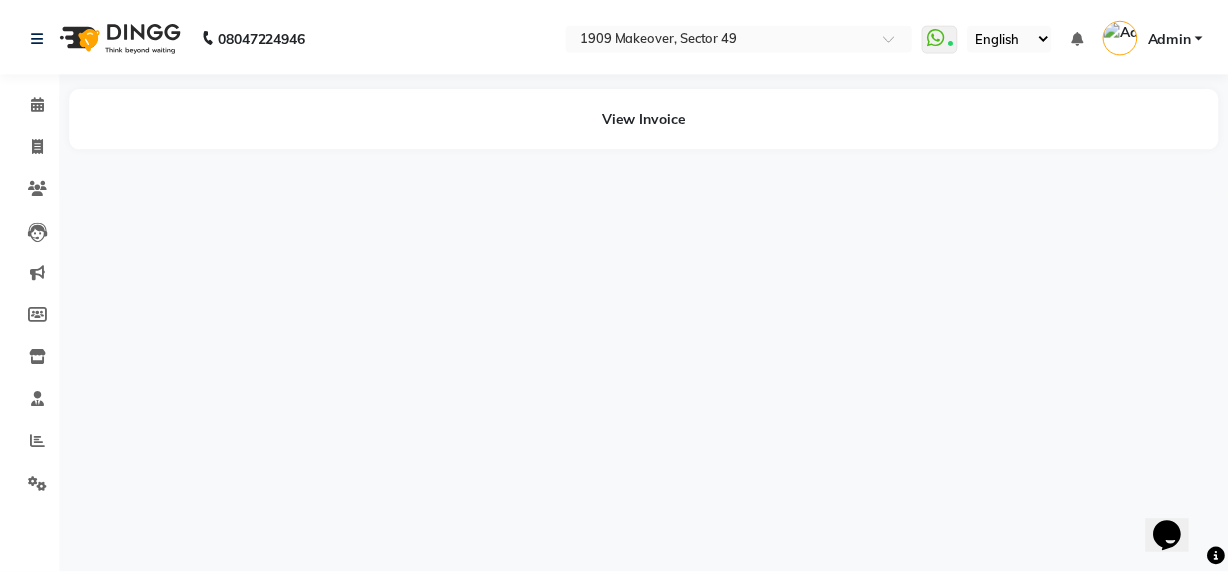 scroll, scrollTop: 0, scrollLeft: 0, axis: both 